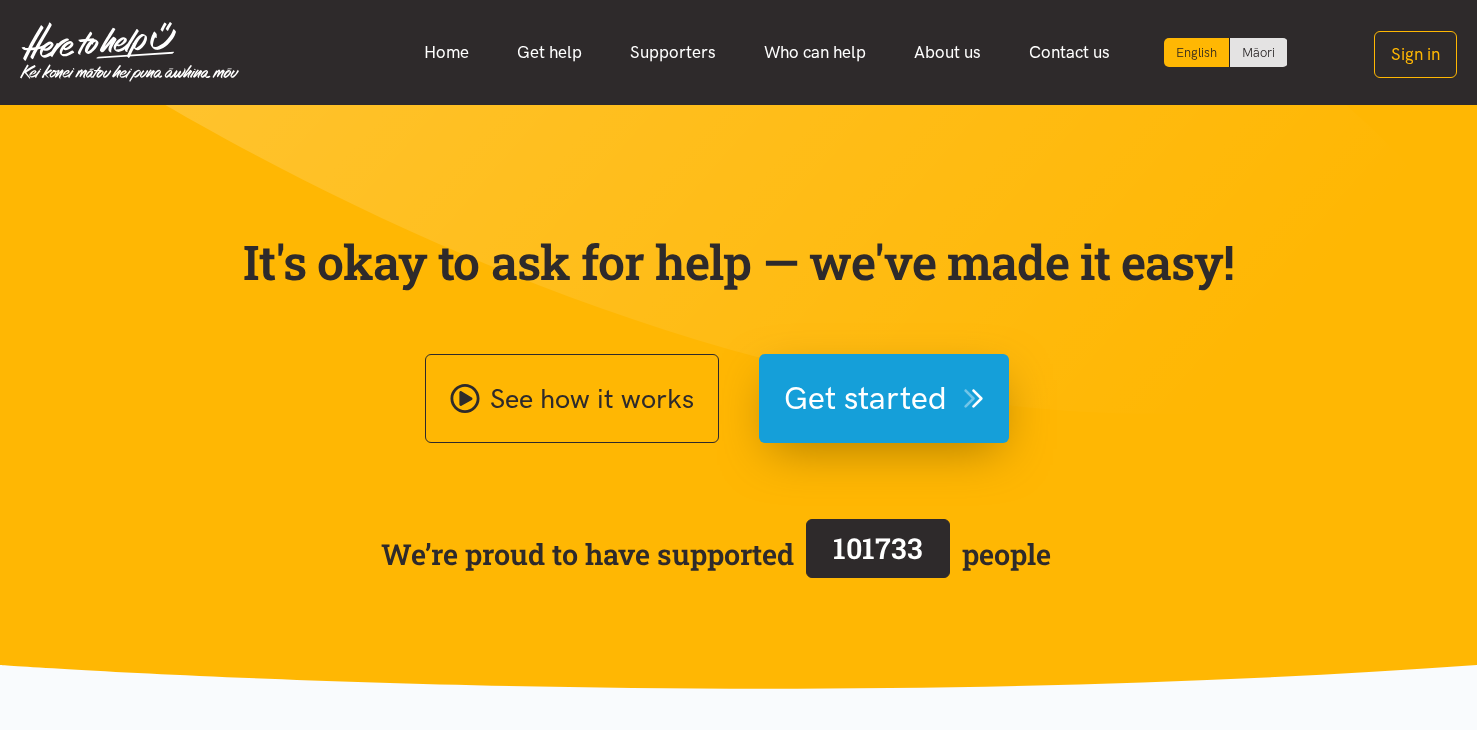 scroll, scrollTop: 0, scrollLeft: 0, axis: both 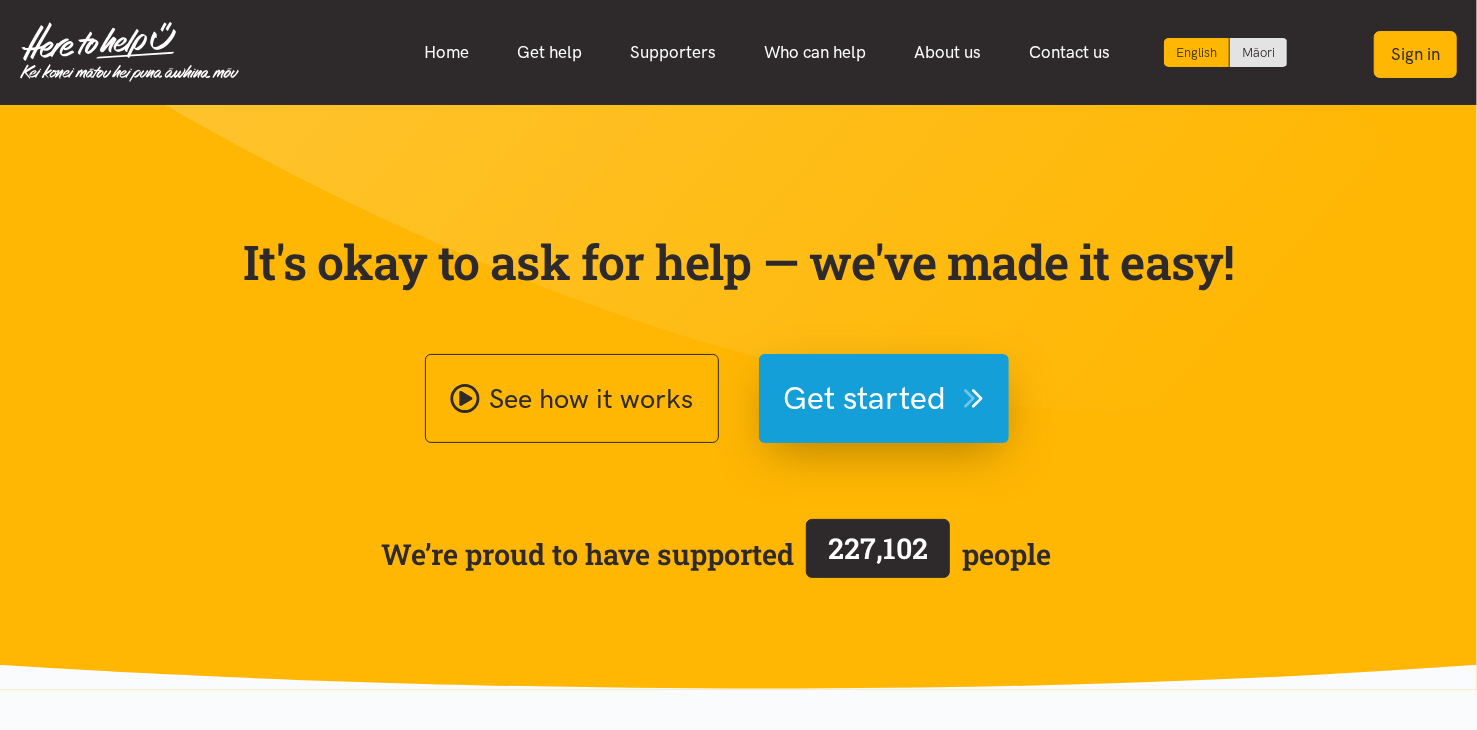 click on "Sign in" at bounding box center [1415, 54] 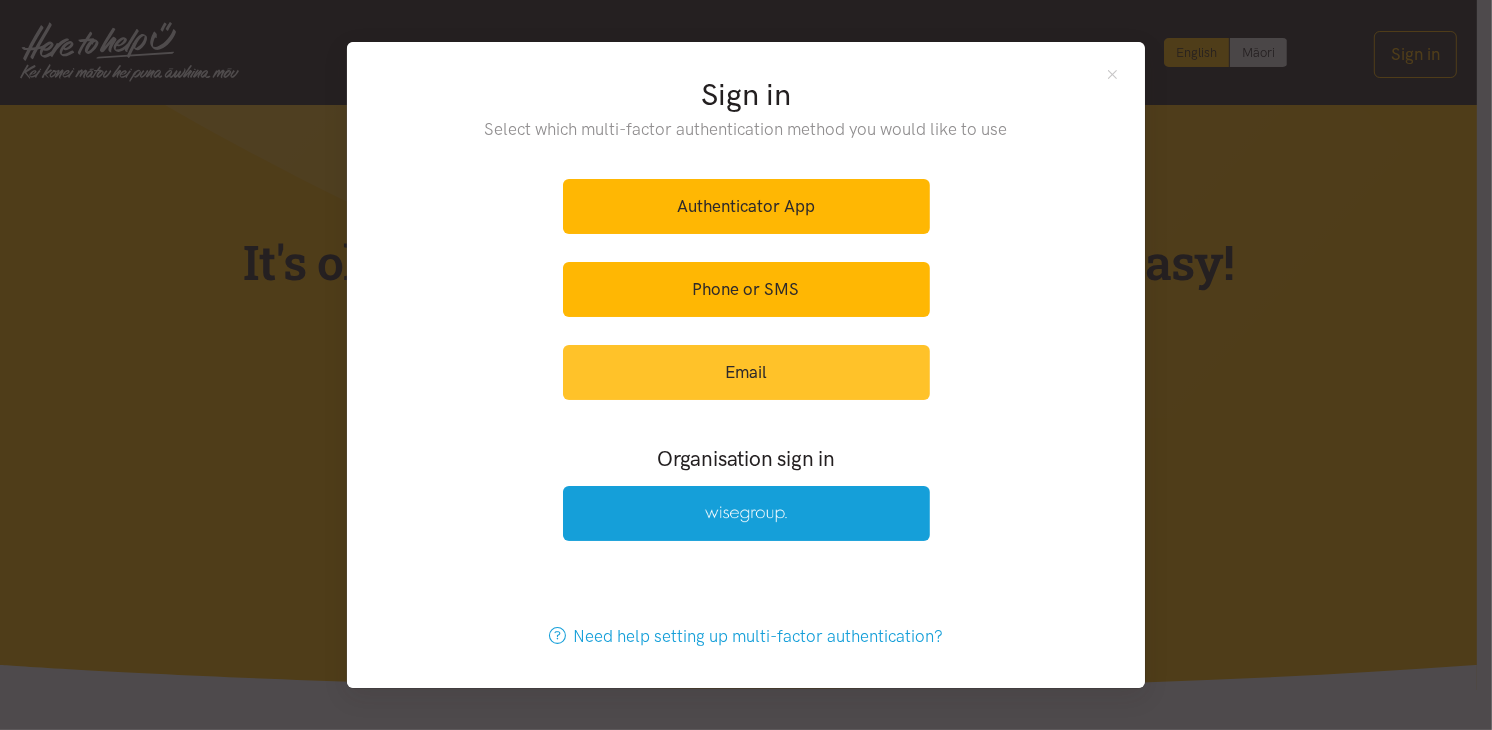 click on "Email" at bounding box center (746, 372) 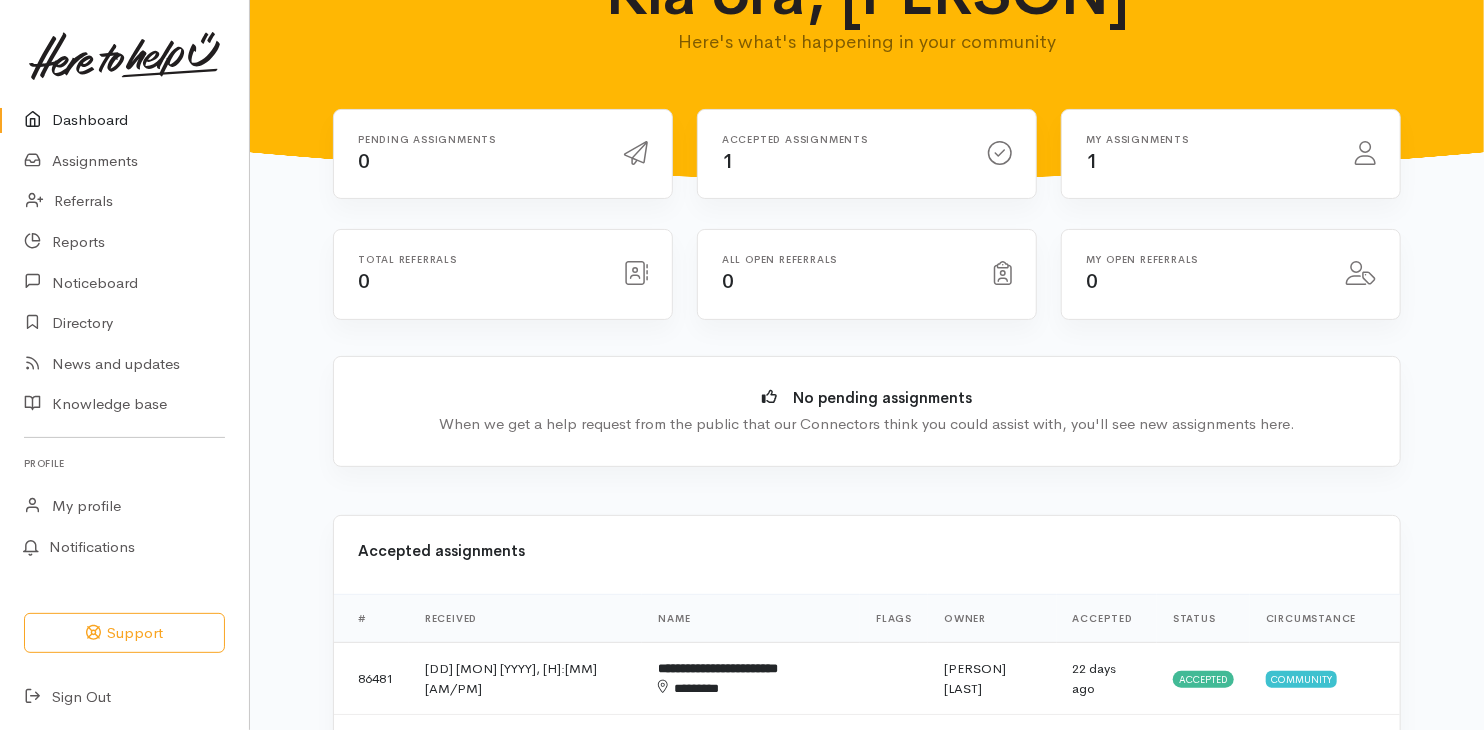 scroll, scrollTop: 200, scrollLeft: 0, axis: vertical 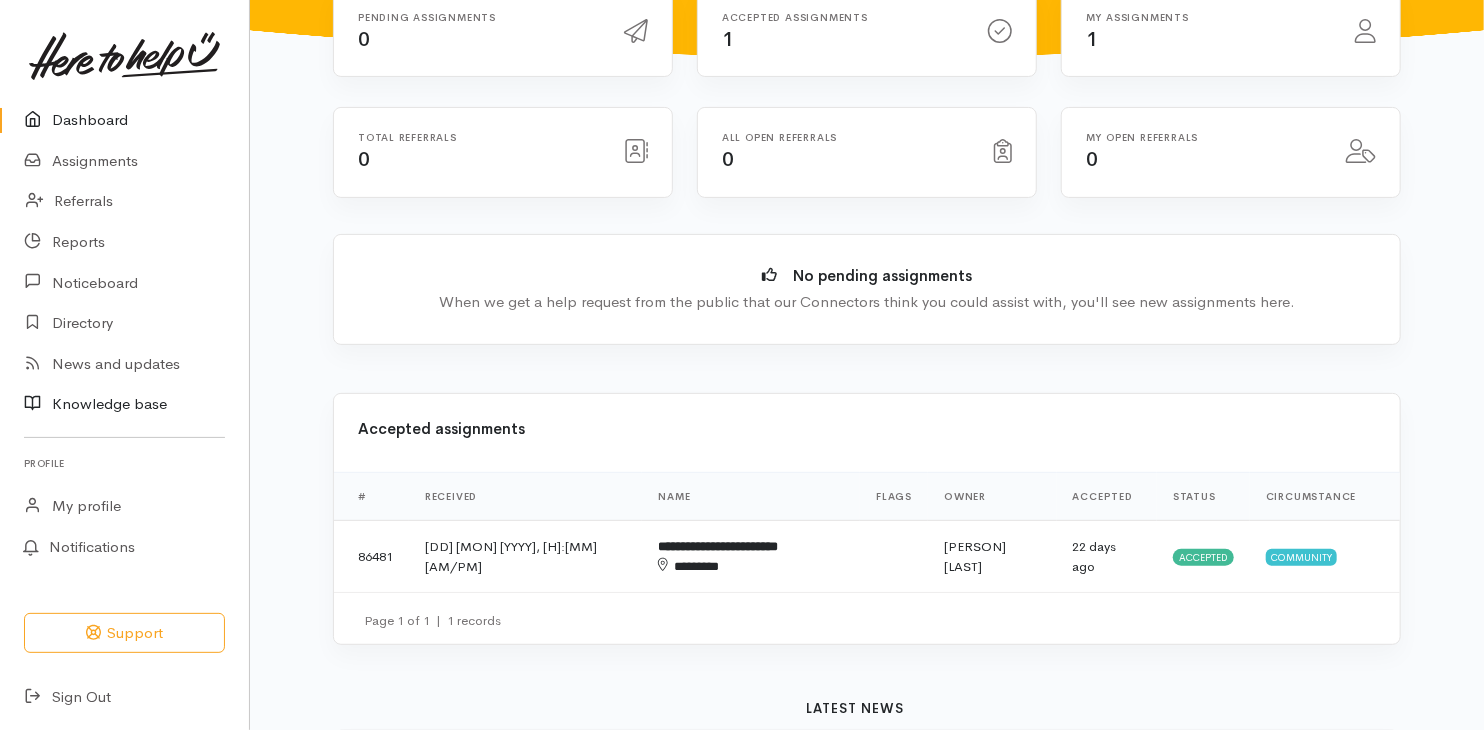 click on "Knowledge base" at bounding box center (124, 404) 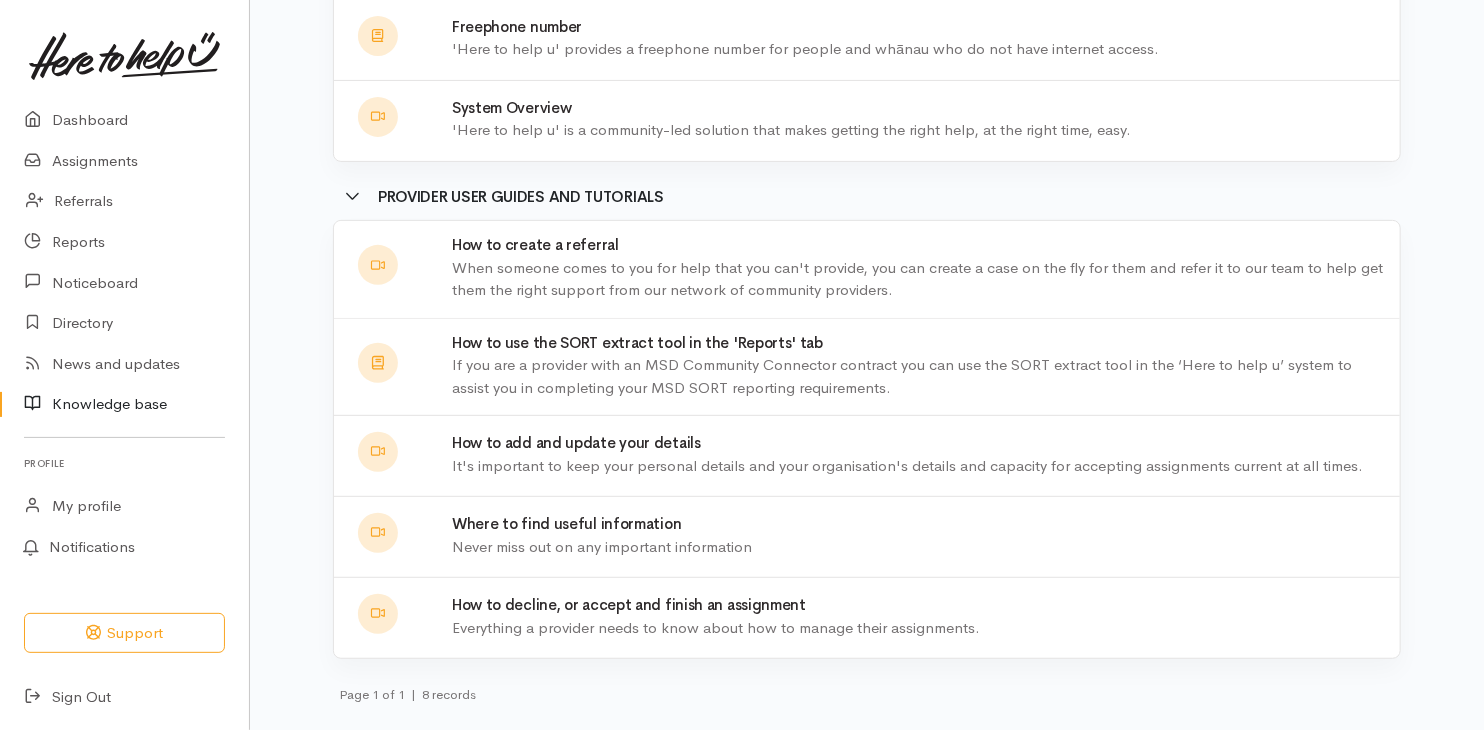 scroll, scrollTop: 294, scrollLeft: 0, axis: vertical 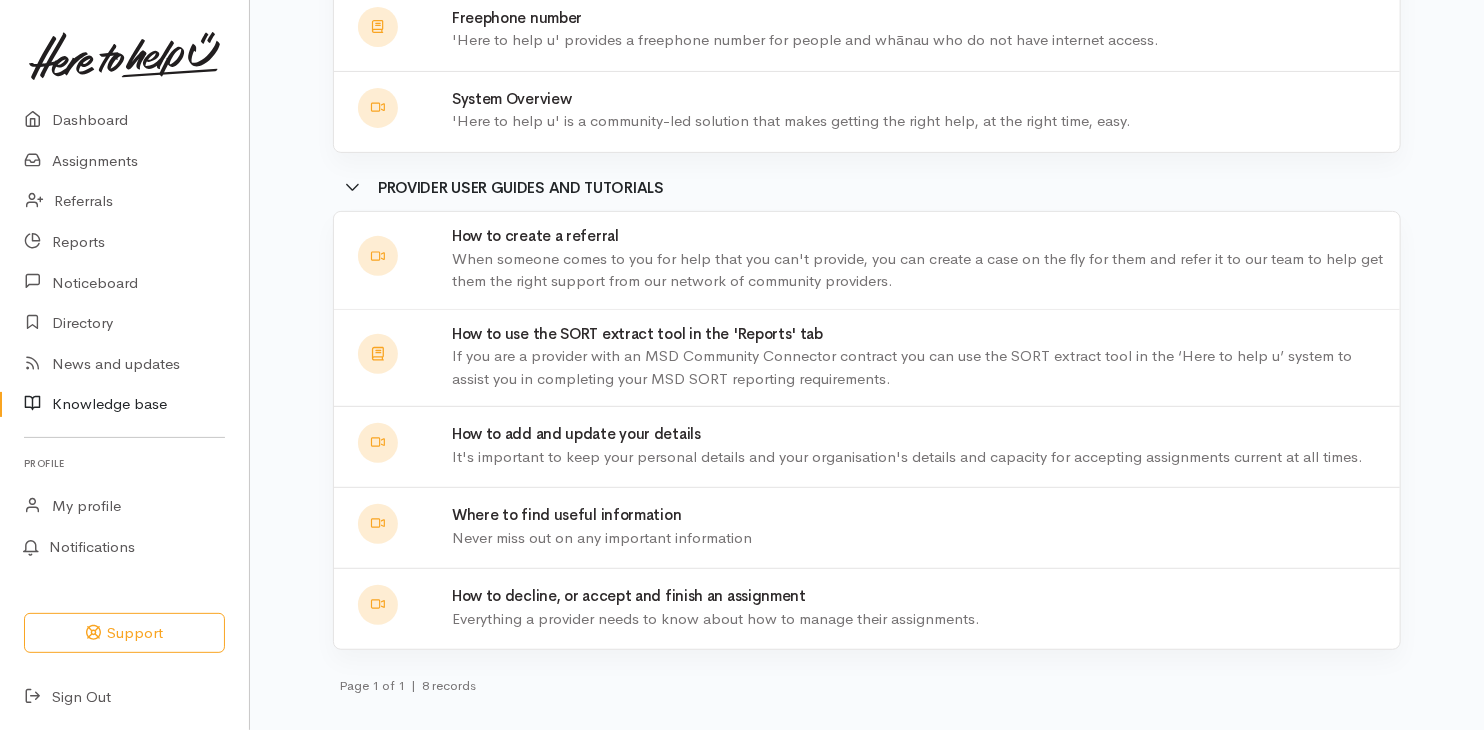 click on "Everything a provider needs to know about how to manage their assignments." at bounding box center (920, 619) 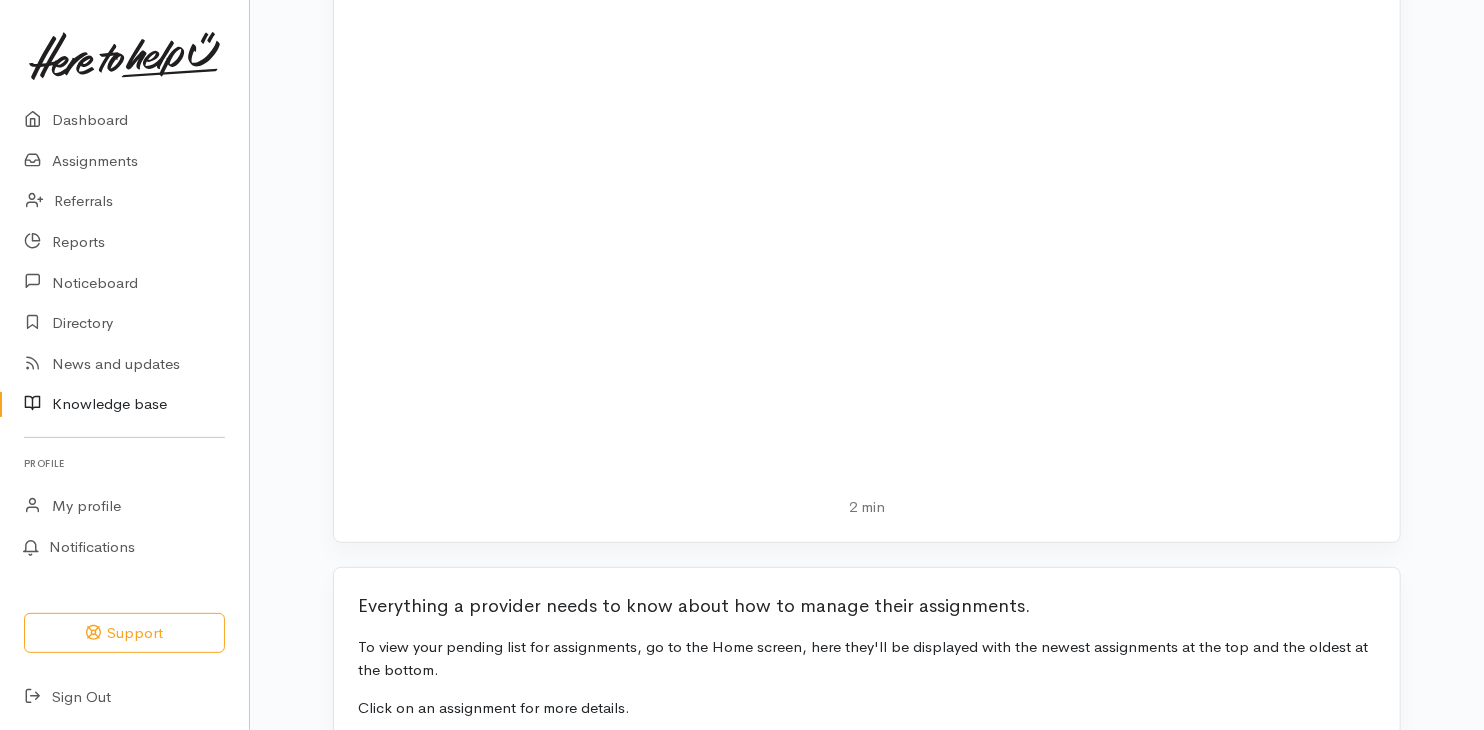 scroll, scrollTop: 0, scrollLeft: 0, axis: both 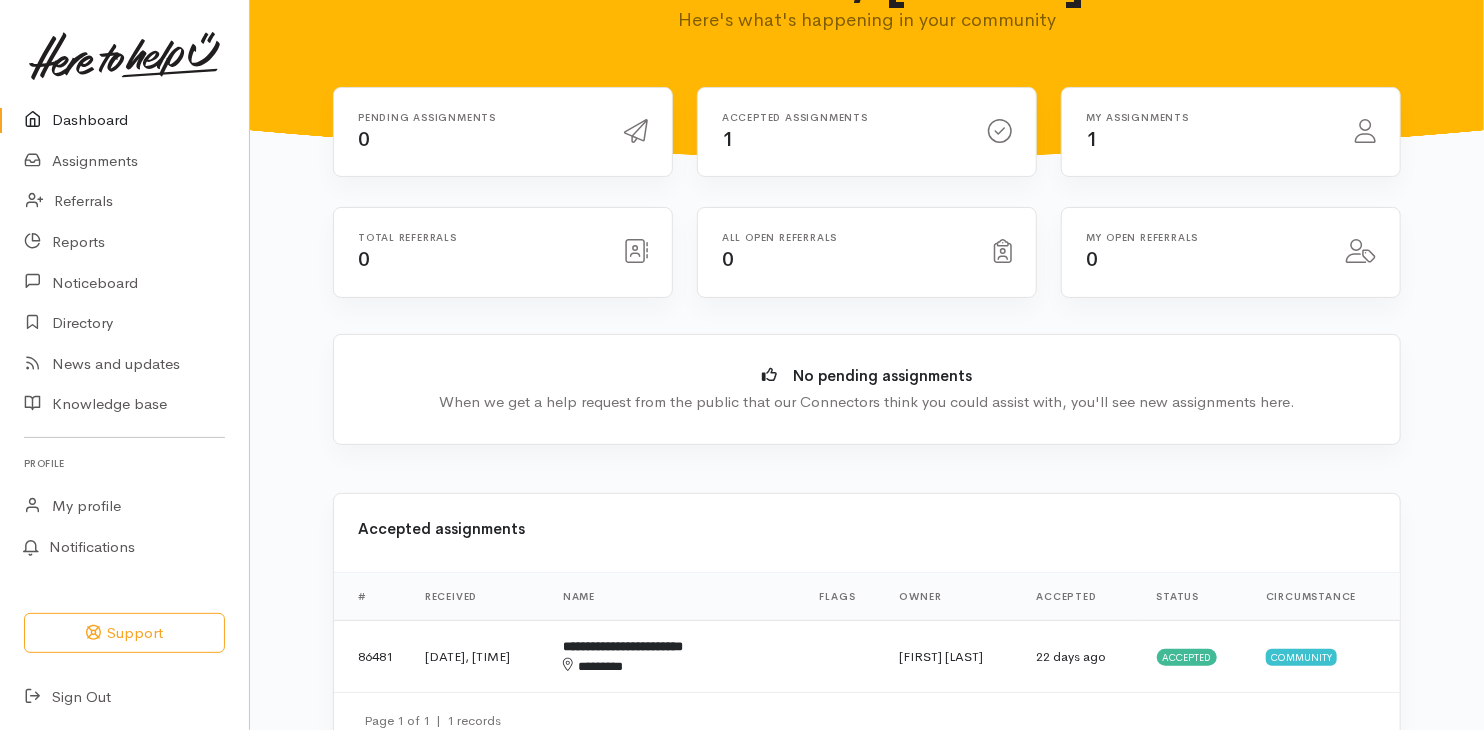 click 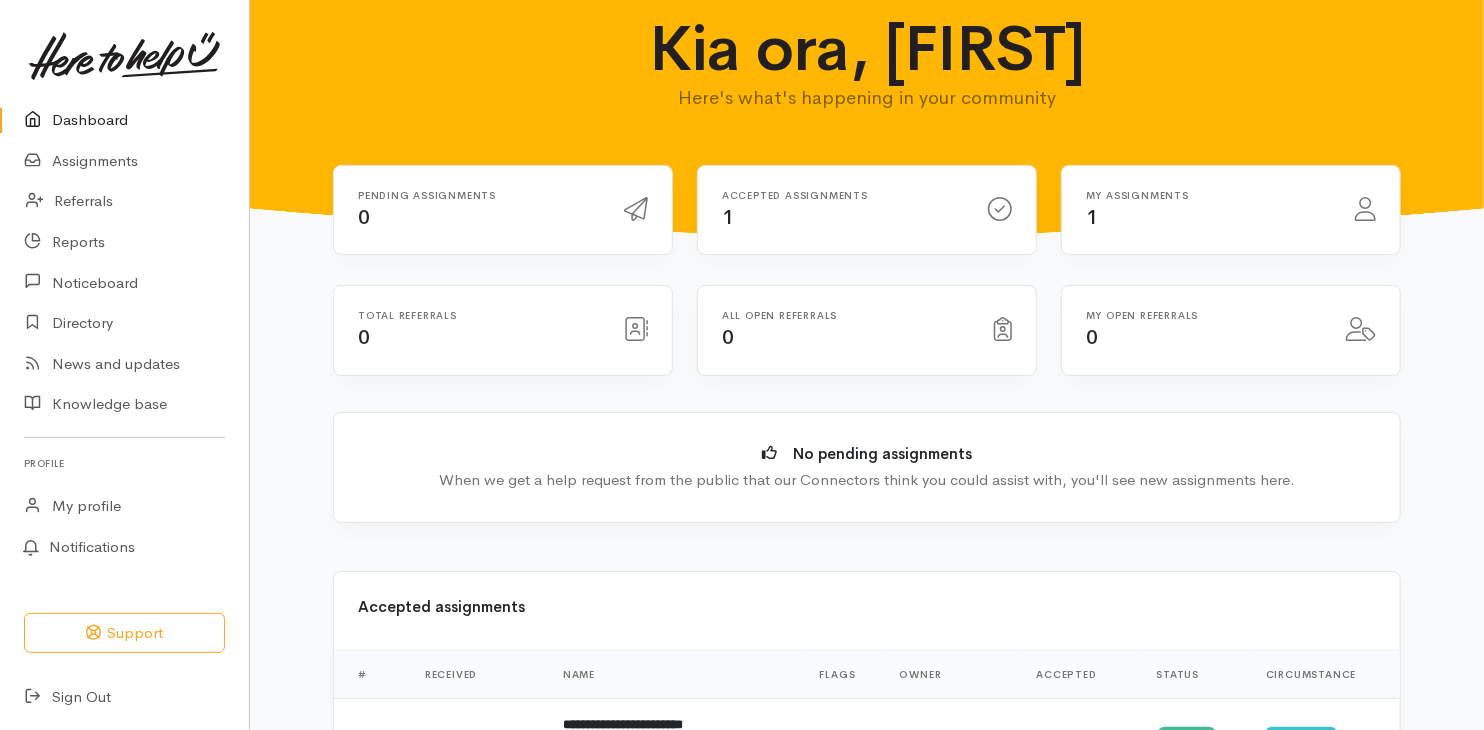 scroll, scrollTop: 0, scrollLeft: 0, axis: both 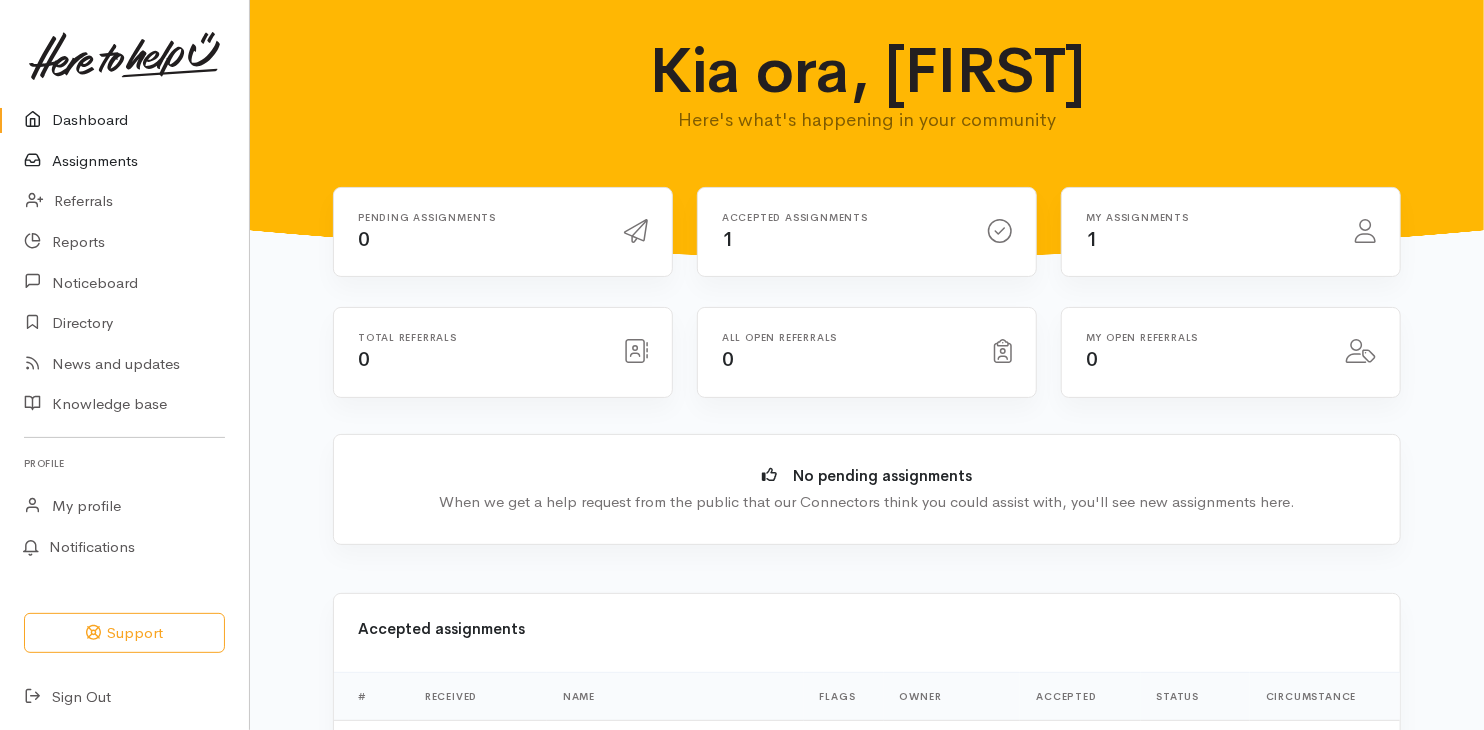 click on "Assignments" at bounding box center [124, 161] 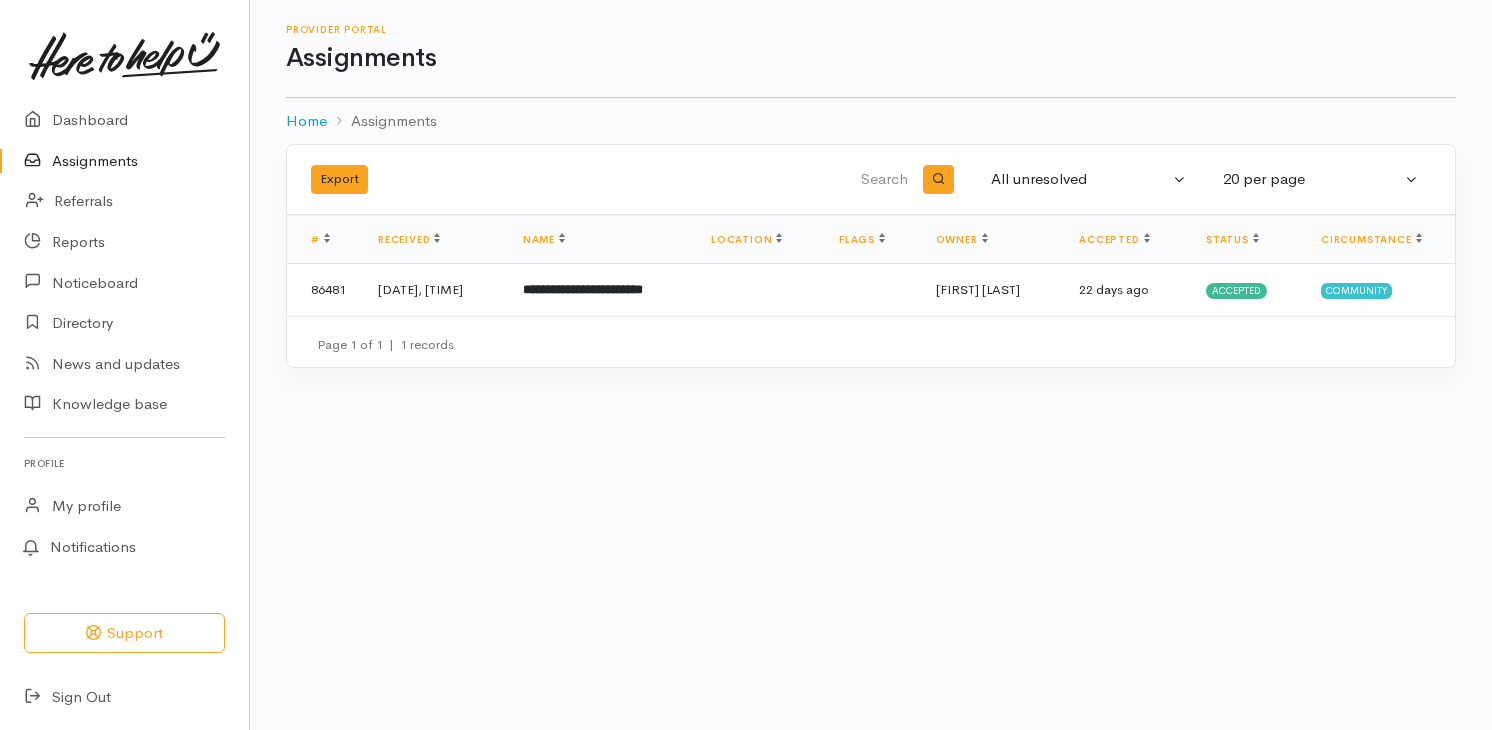 scroll, scrollTop: 0, scrollLeft: 0, axis: both 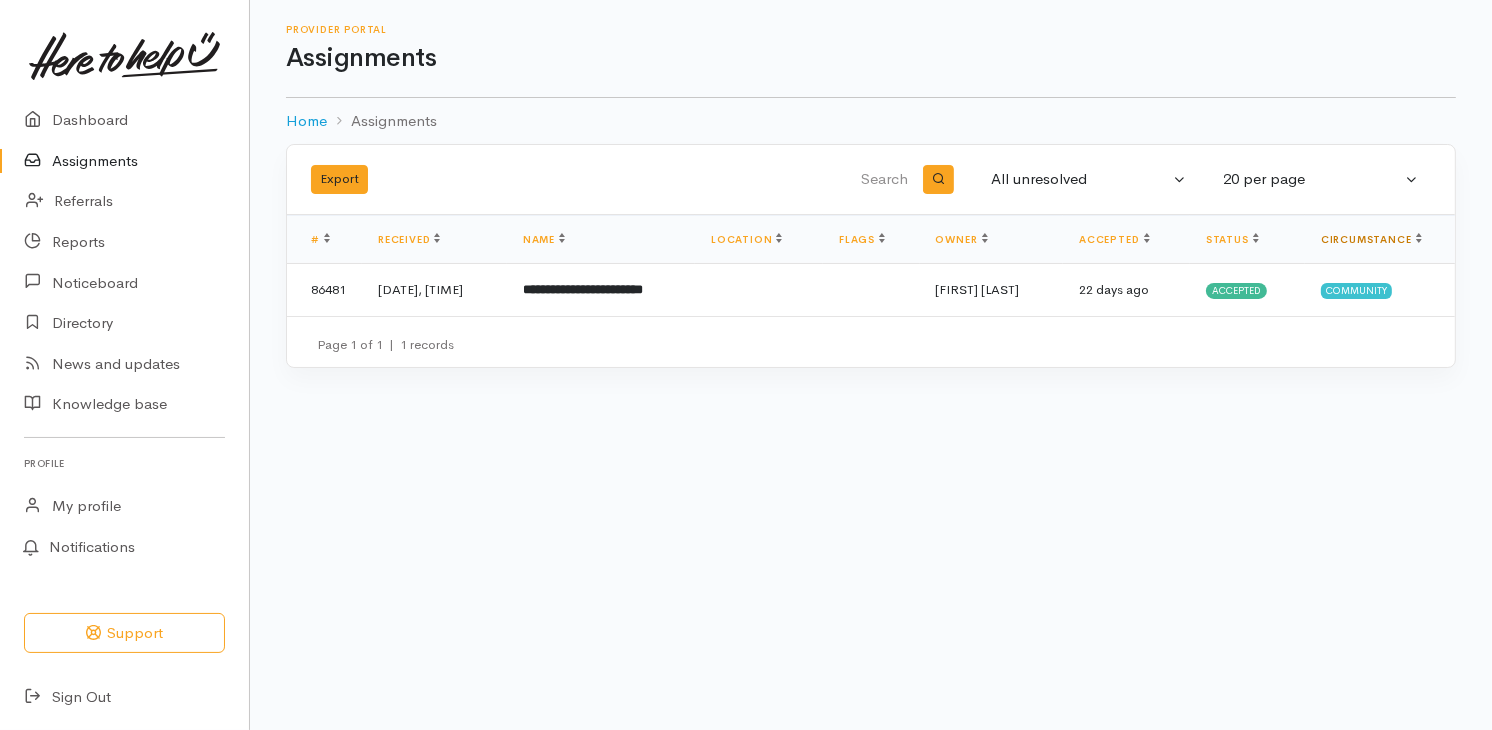 click on "Circumstance" at bounding box center [1371, 239] 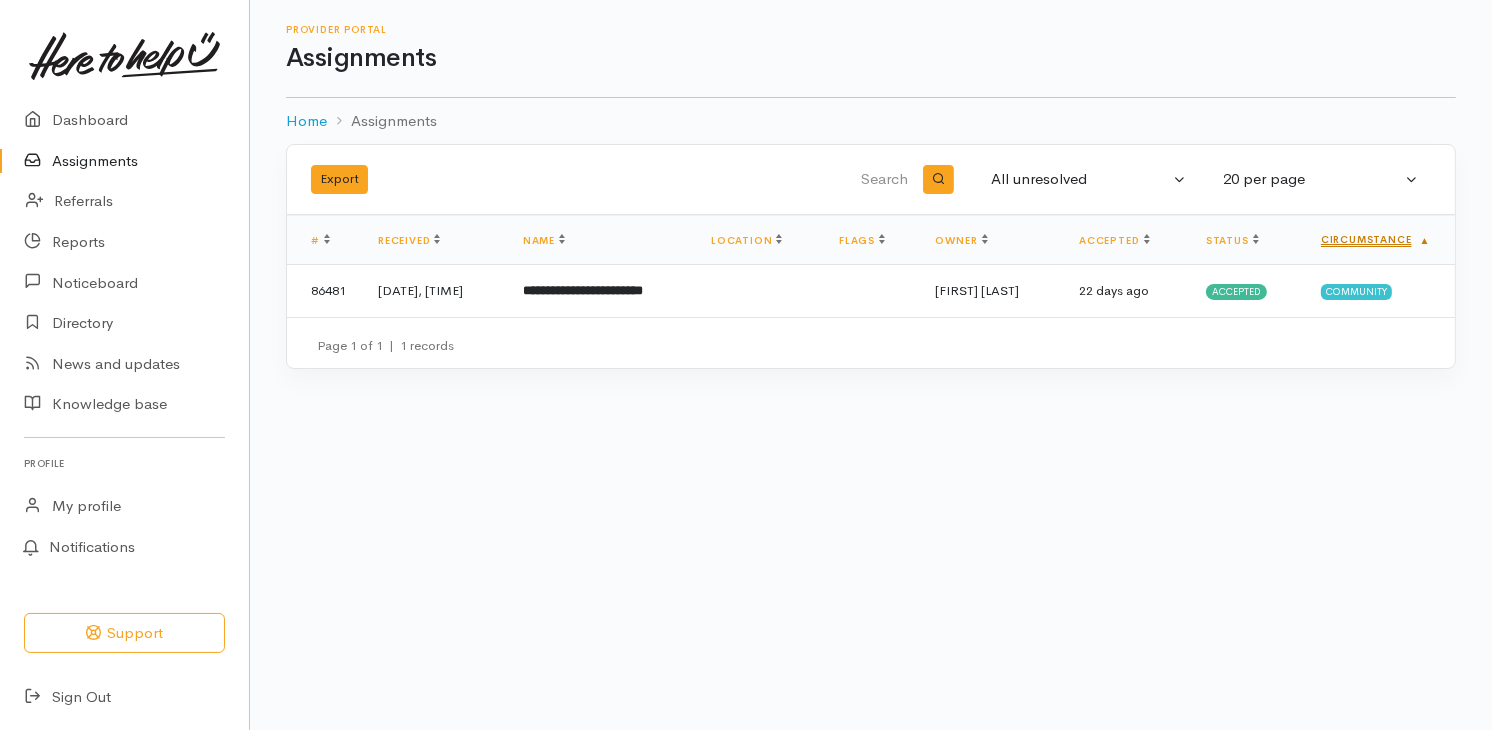 click on "Circumstance" at bounding box center (1375, 239) 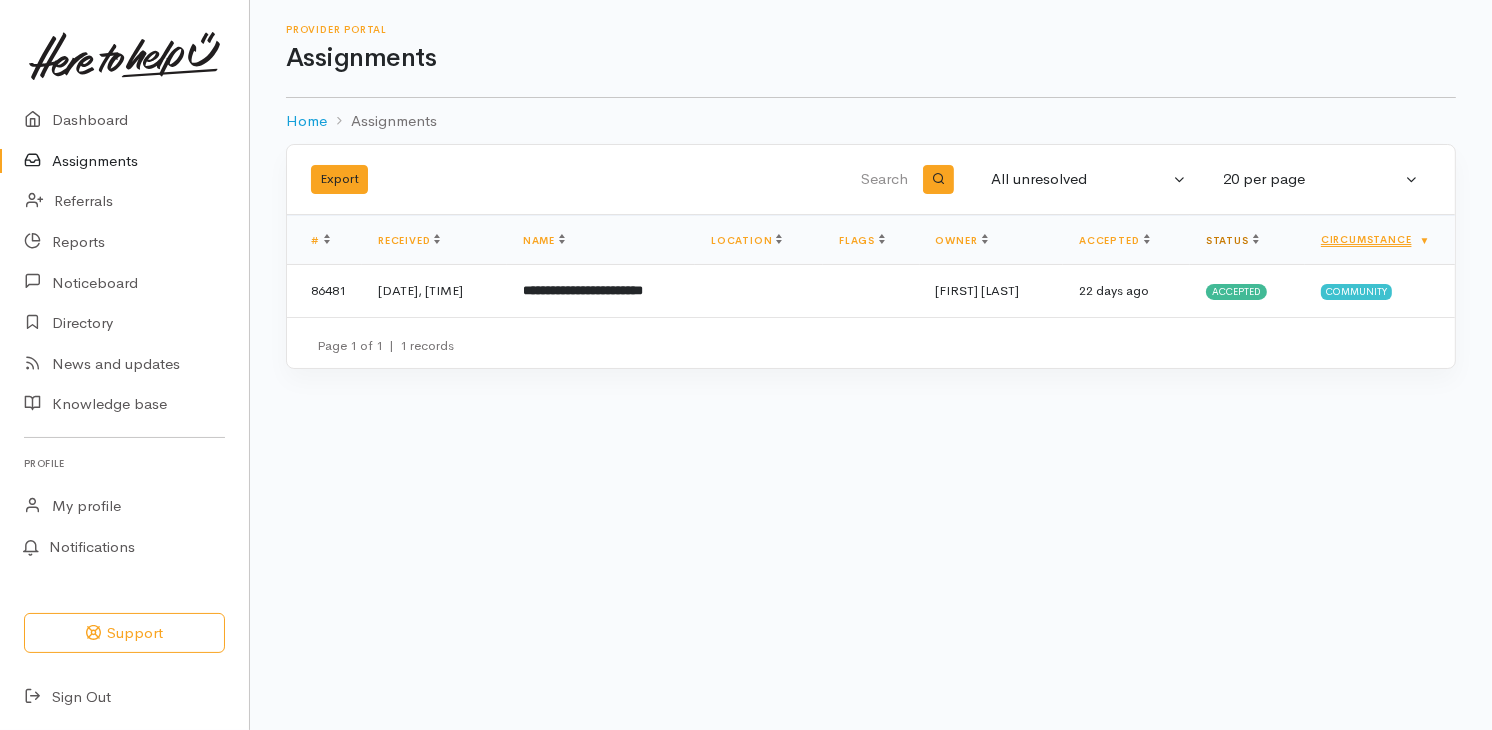 click on "Status" at bounding box center (1232, 240) 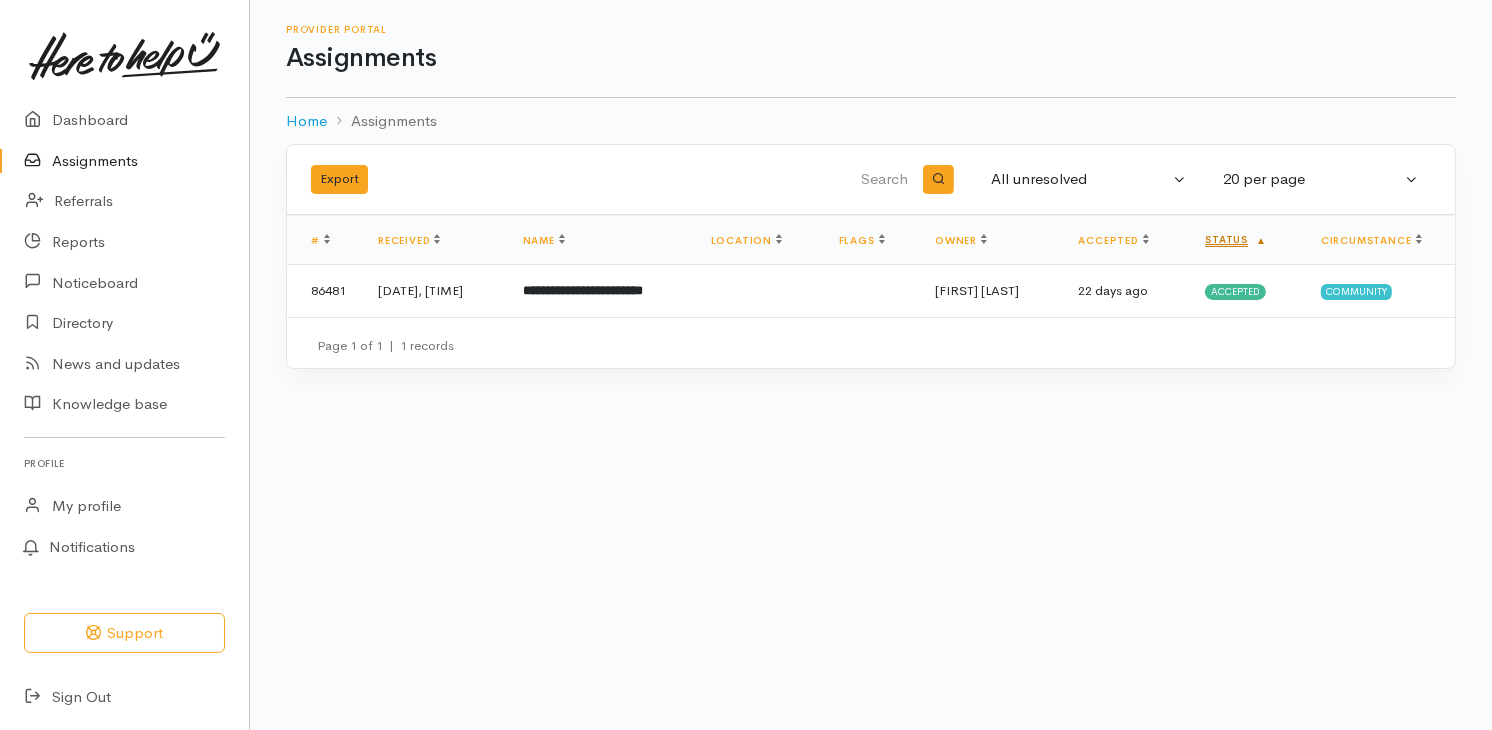 click on "Status" at bounding box center (1236, 239) 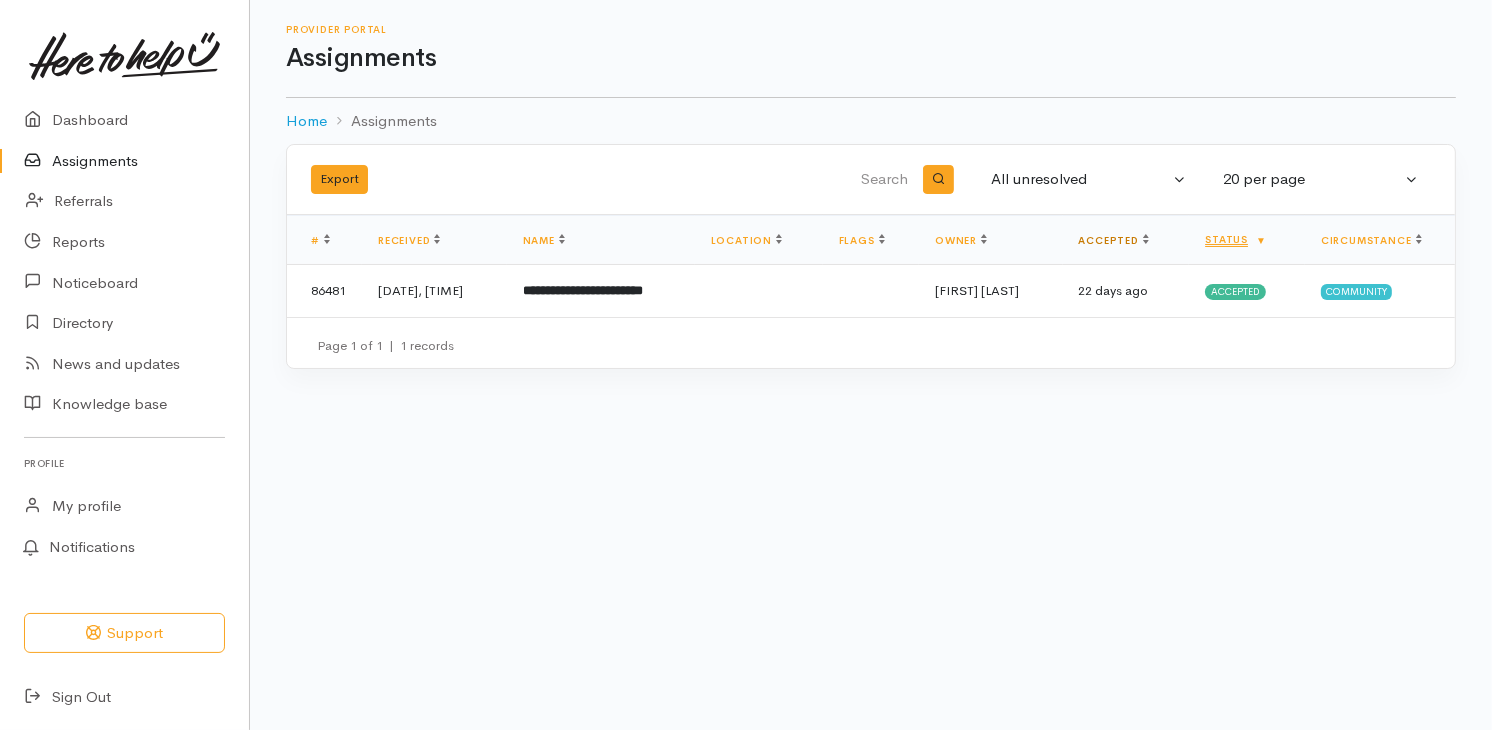 click on "Accepted" at bounding box center [1114, 240] 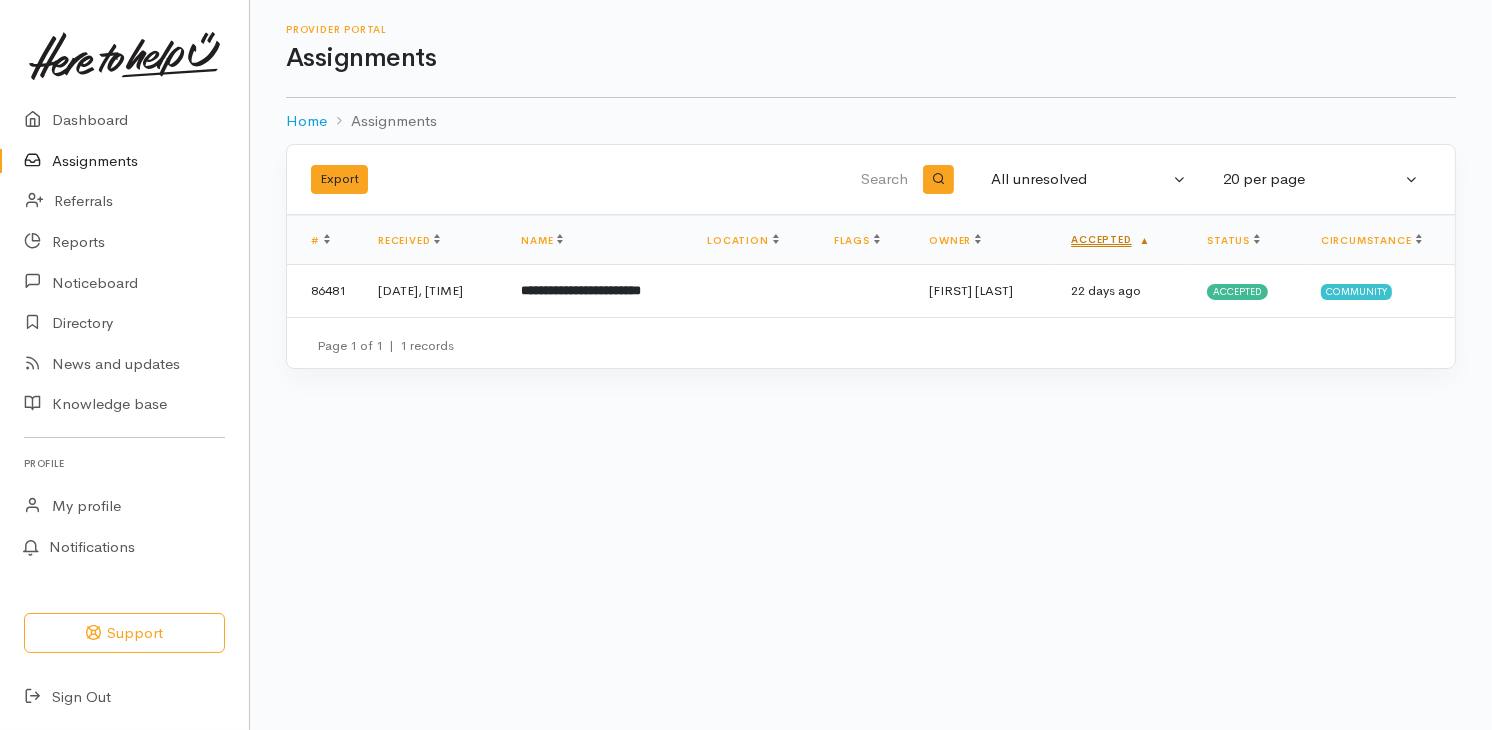 click on "Accepted" at bounding box center (1110, 239) 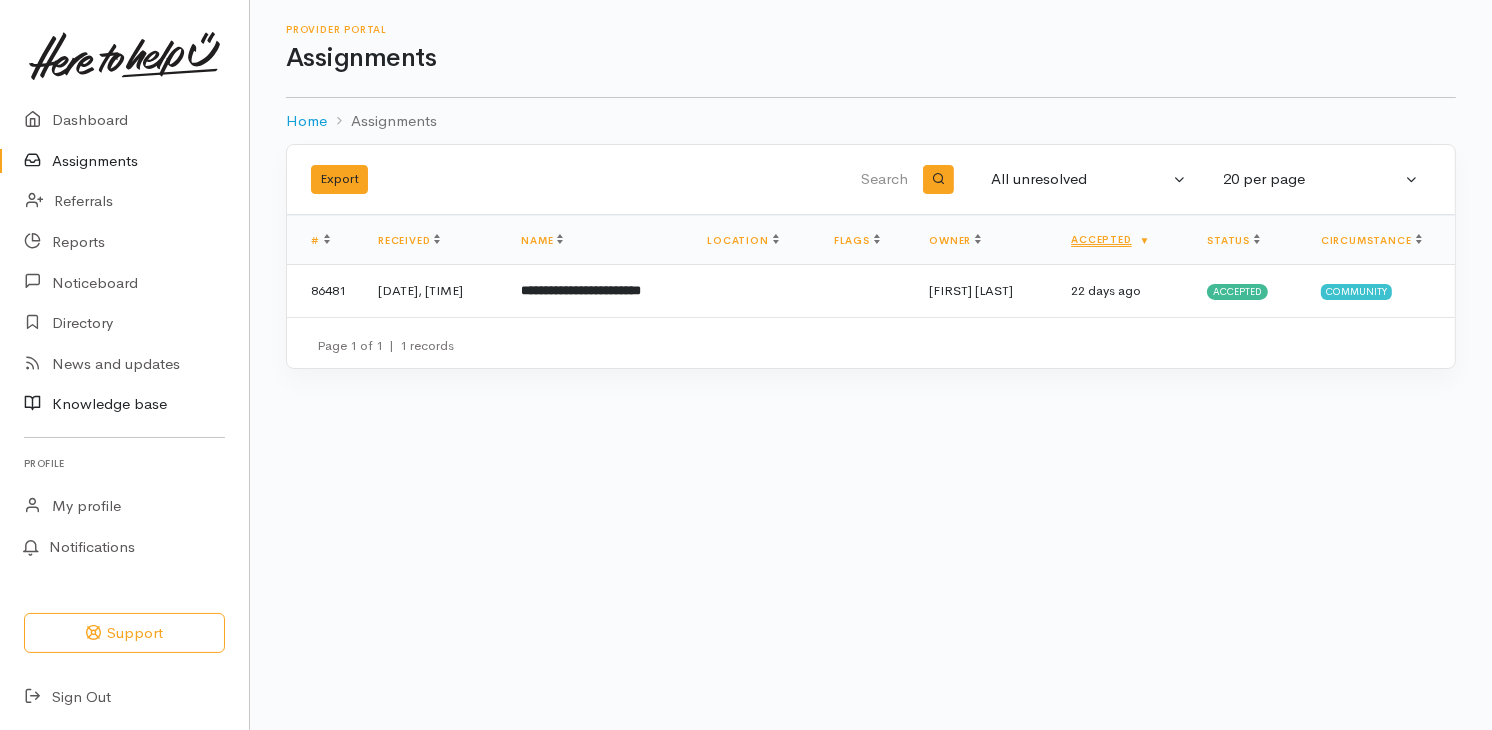 click on "Knowledge base" at bounding box center [124, 404] 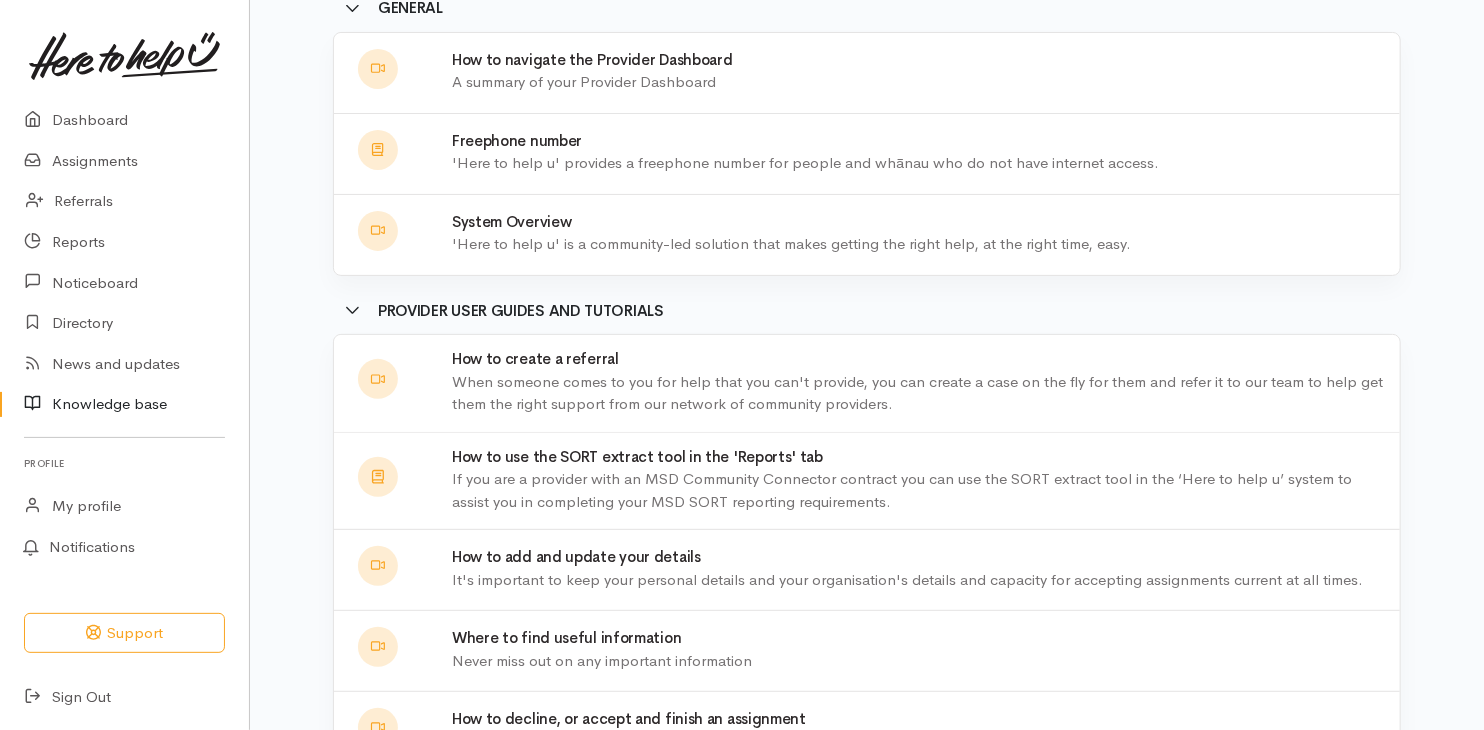 scroll, scrollTop: 294, scrollLeft: 0, axis: vertical 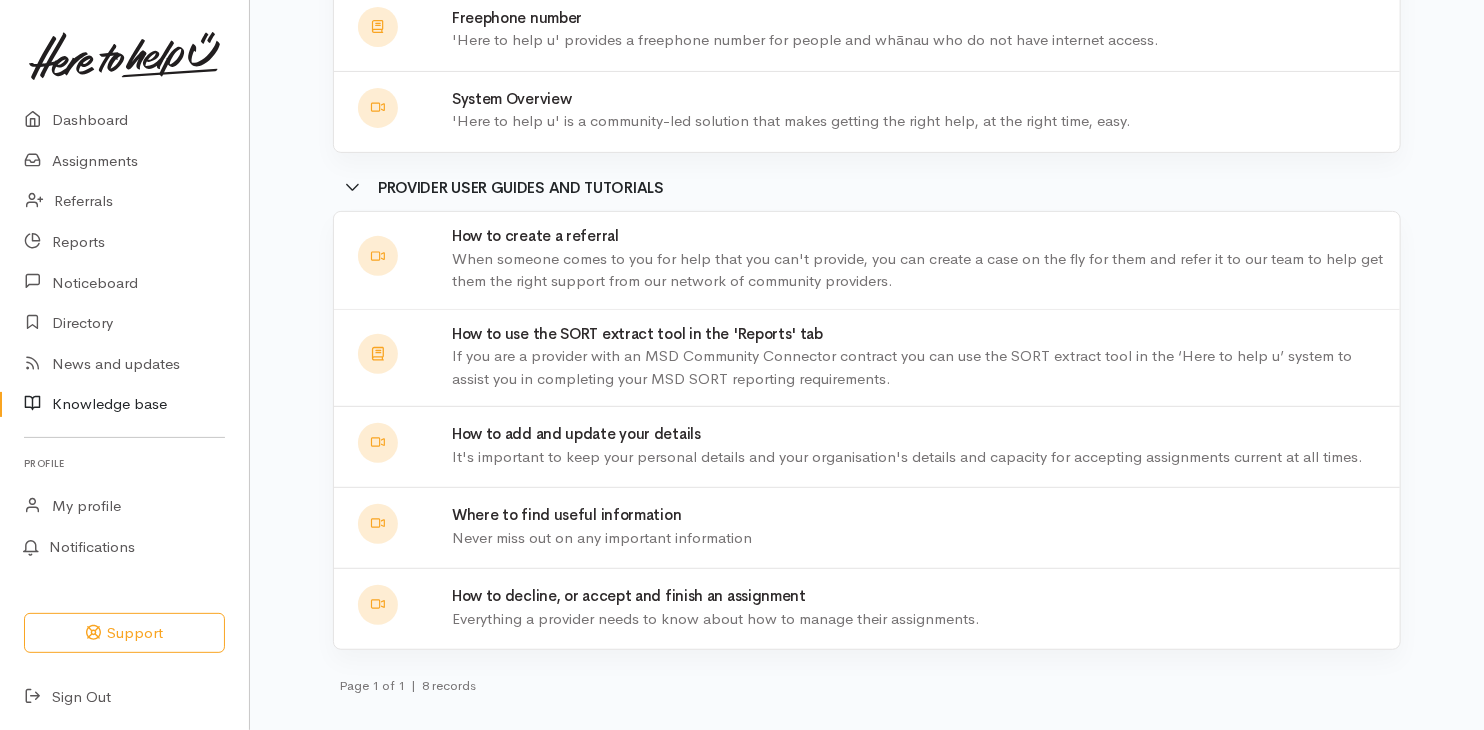 click on "How to decline, or accept and finish an assignment" at bounding box center (920, 596) 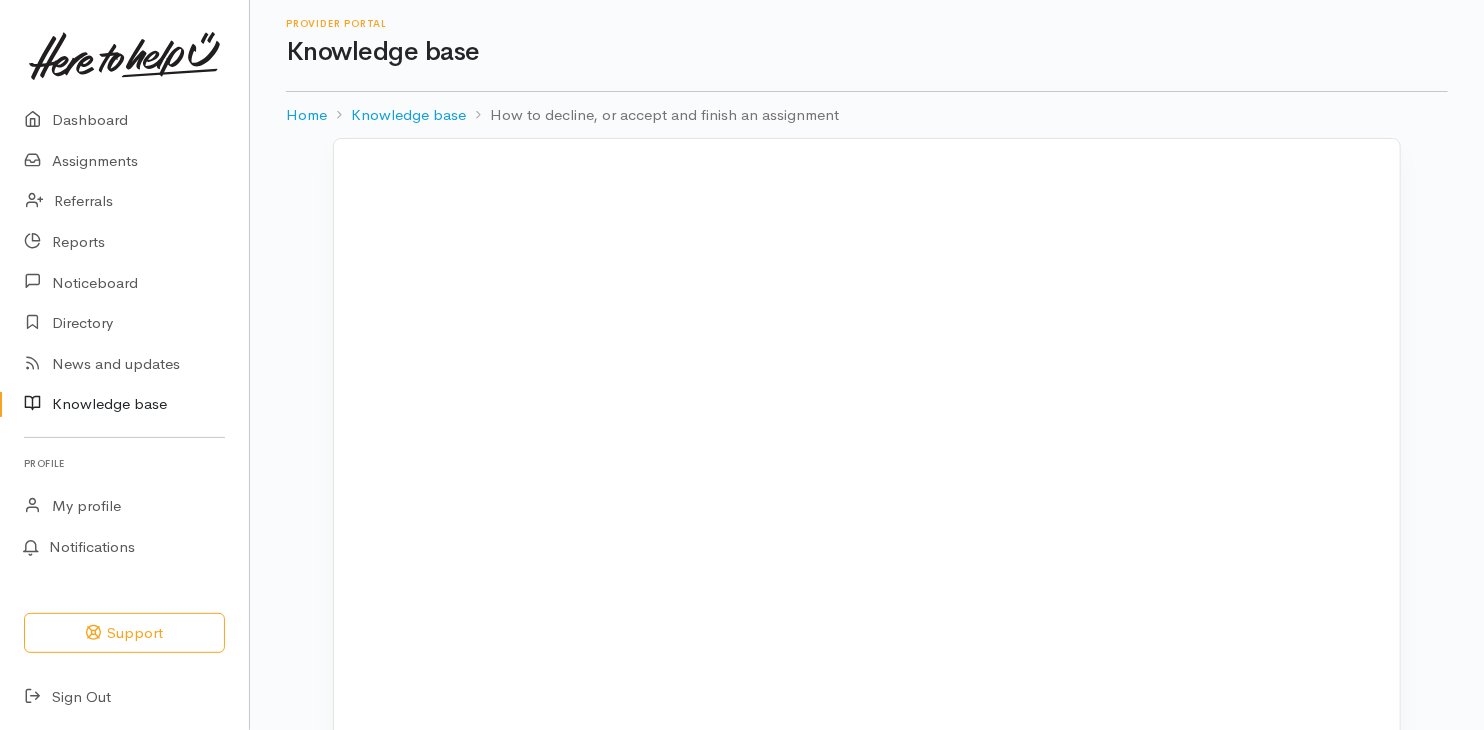 scroll, scrollTop: 0, scrollLeft: 0, axis: both 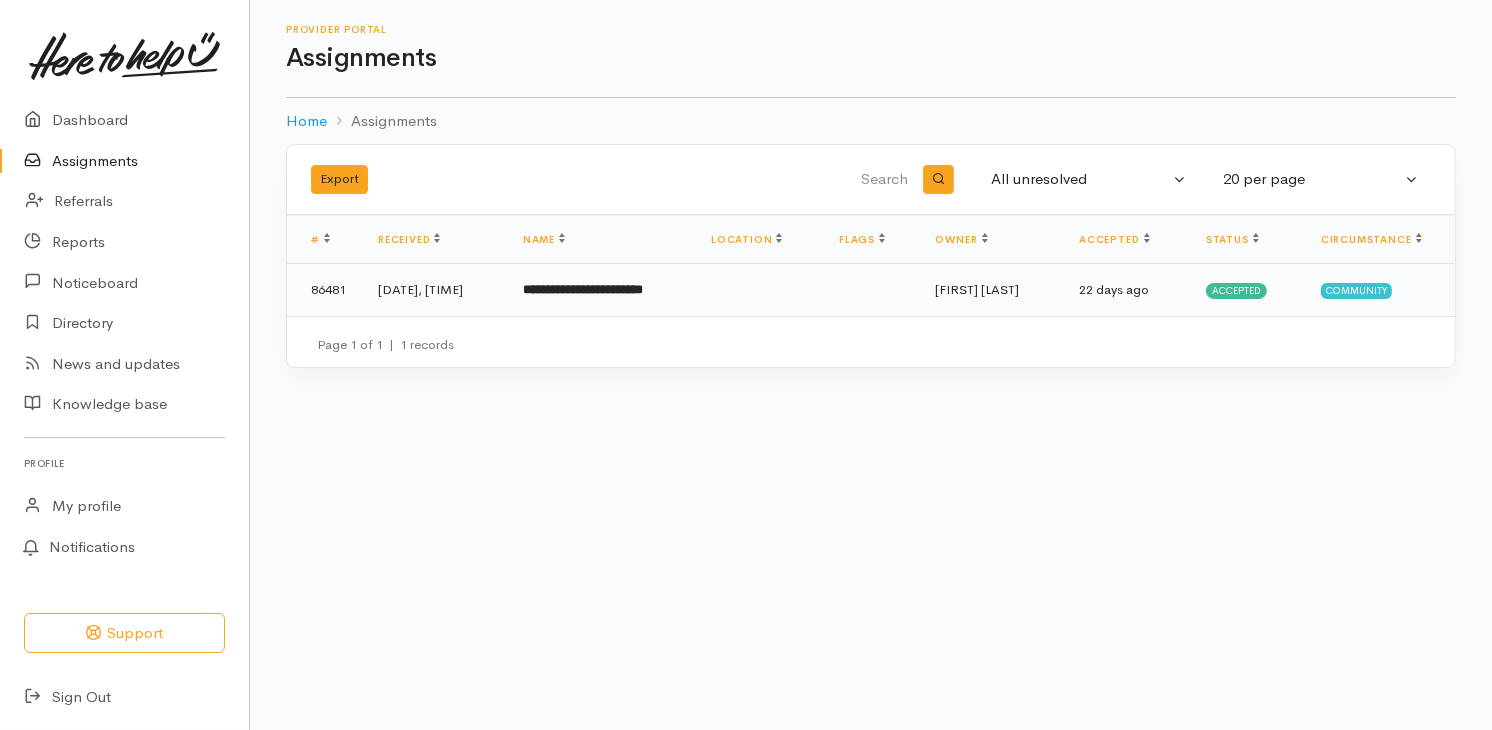 click on "11 Jul 2025, 4:01PM" at bounding box center [434, 290] 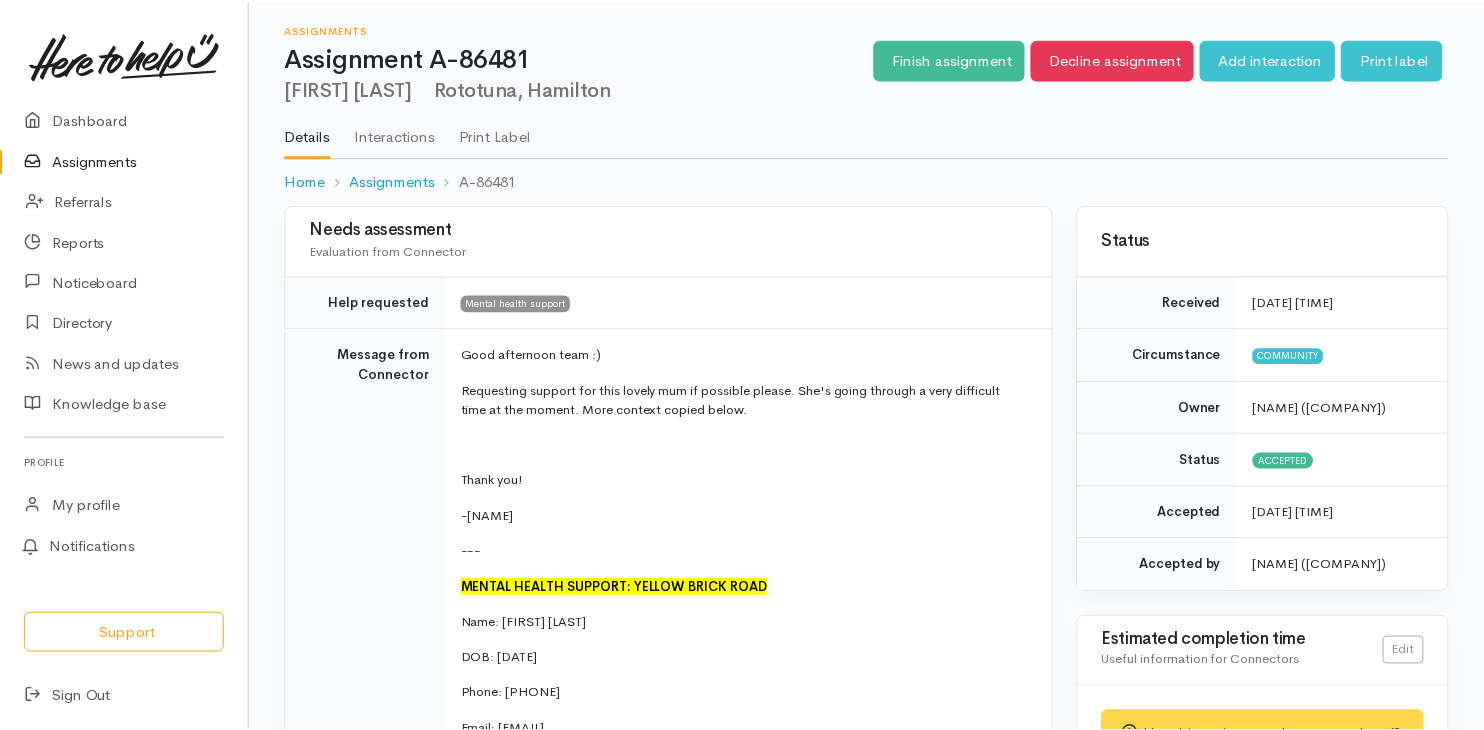 scroll, scrollTop: 0, scrollLeft: 0, axis: both 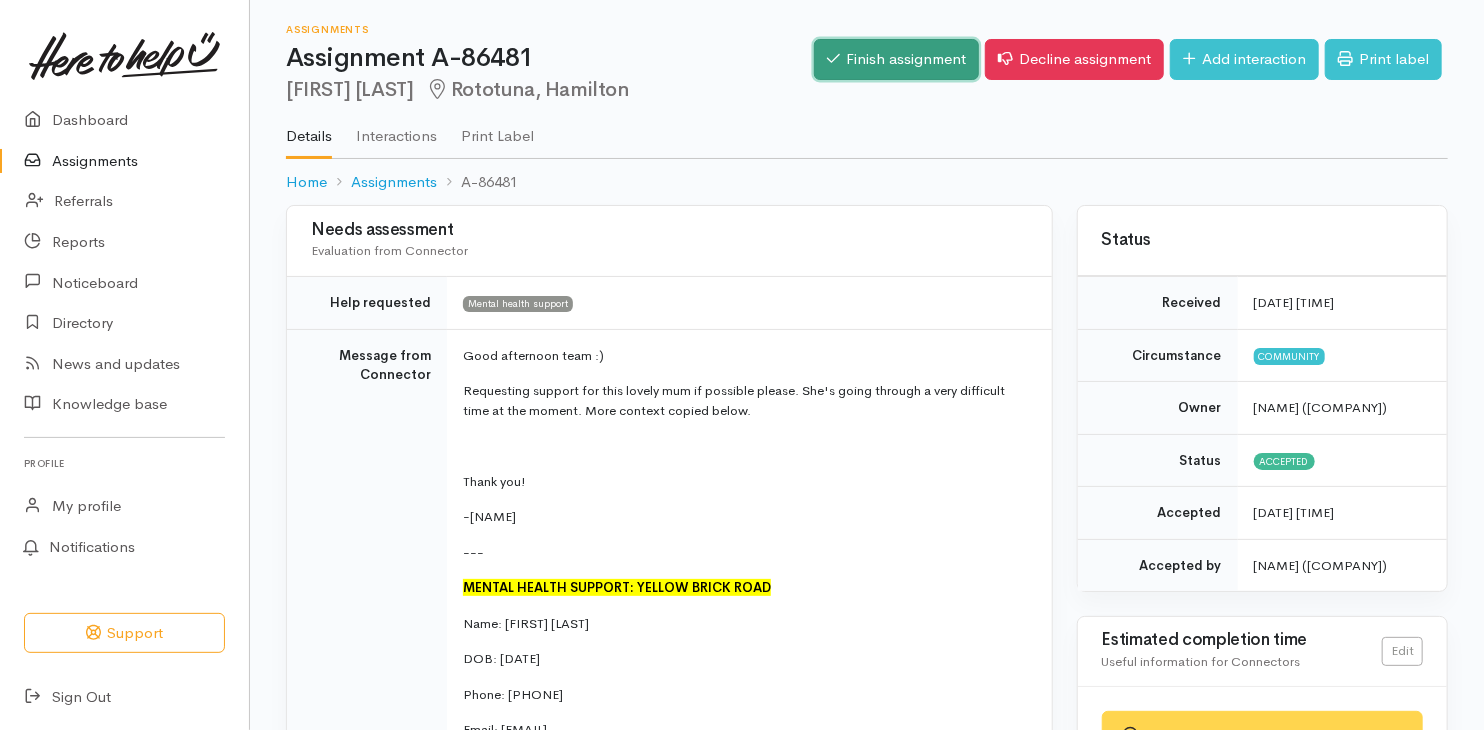 click on "Finish assignment" at bounding box center [896, 59] 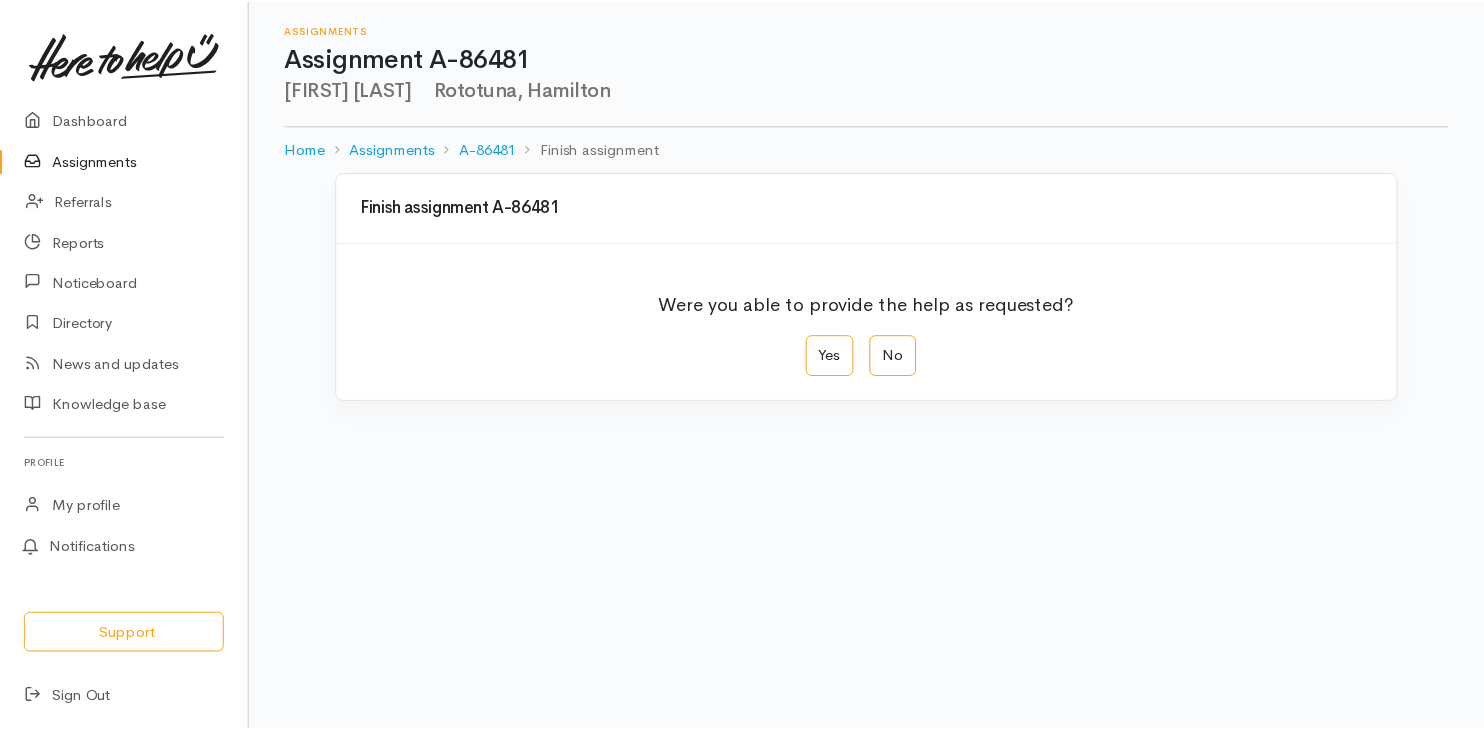 scroll, scrollTop: 0, scrollLeft: 0, axis: both 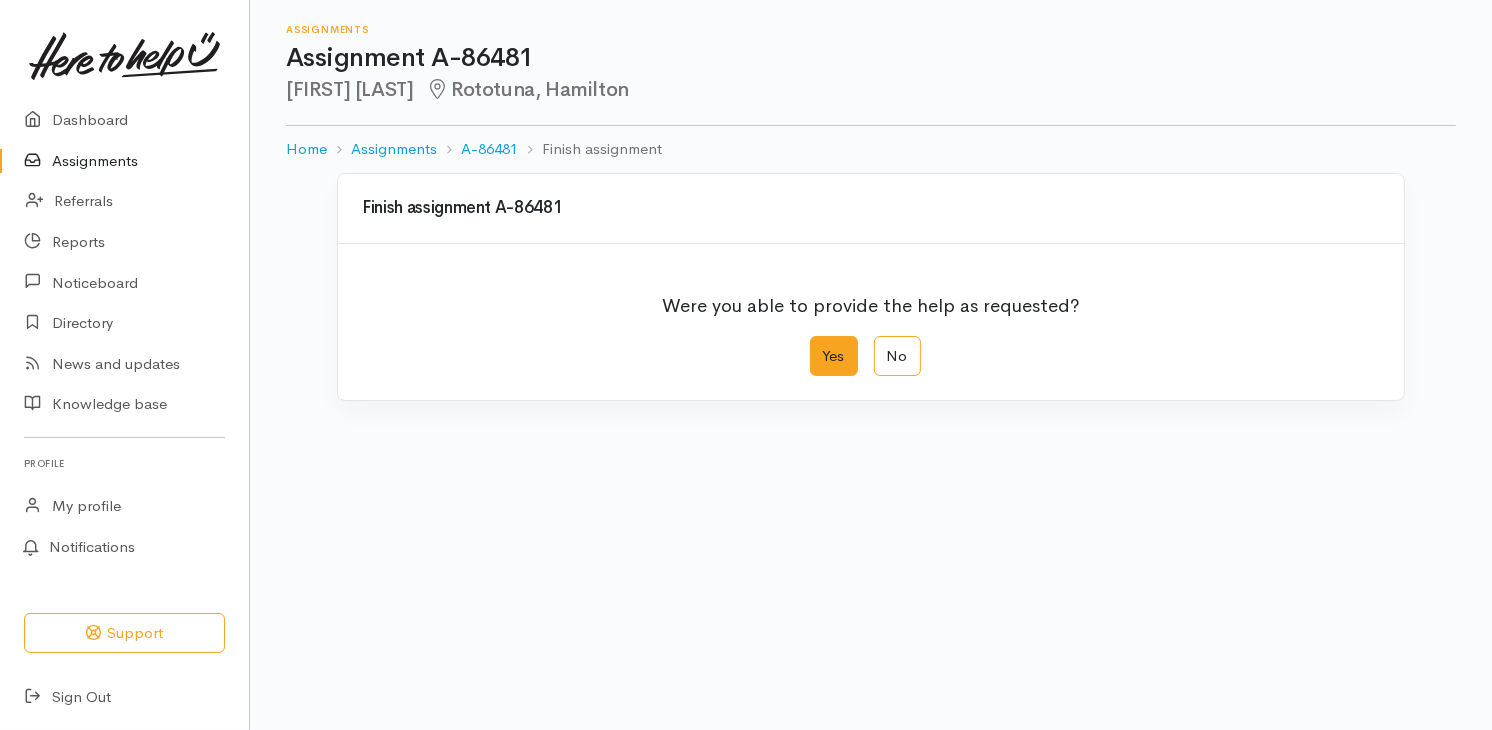 click on "Yes" at bounding box center [834, 356] 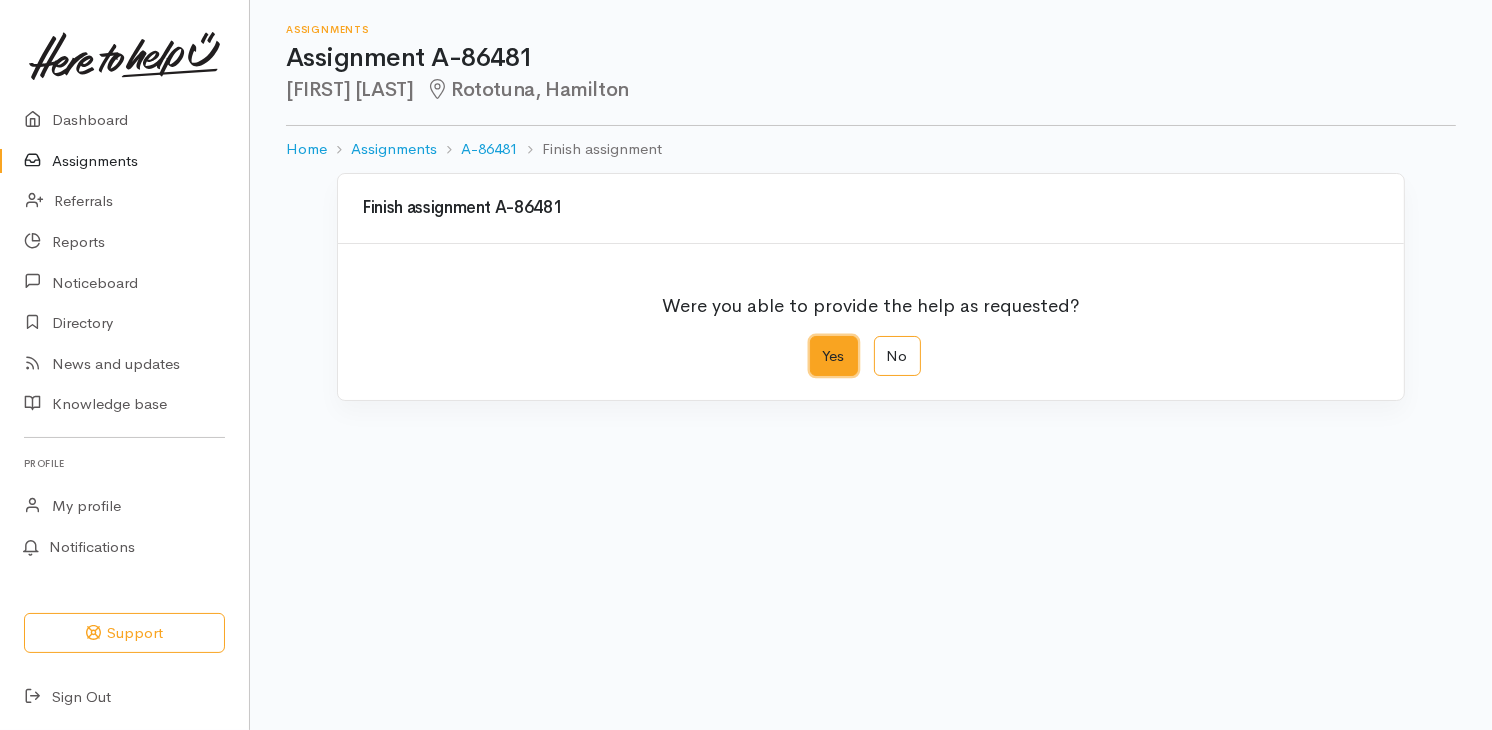 click on "Yes" at bounding box center [816, 342] 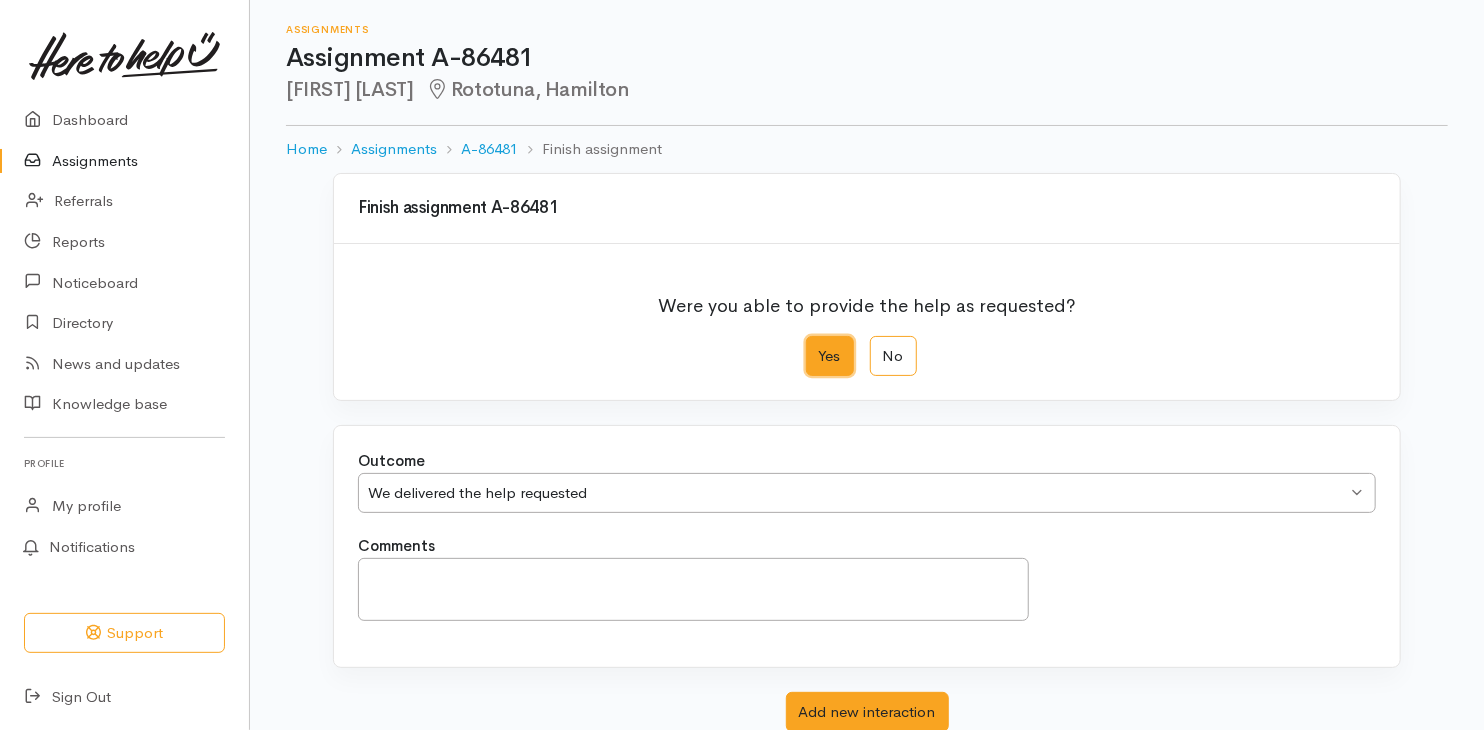 scroll, scrollTop: 100, scrollLeft: 0, axis: vertical 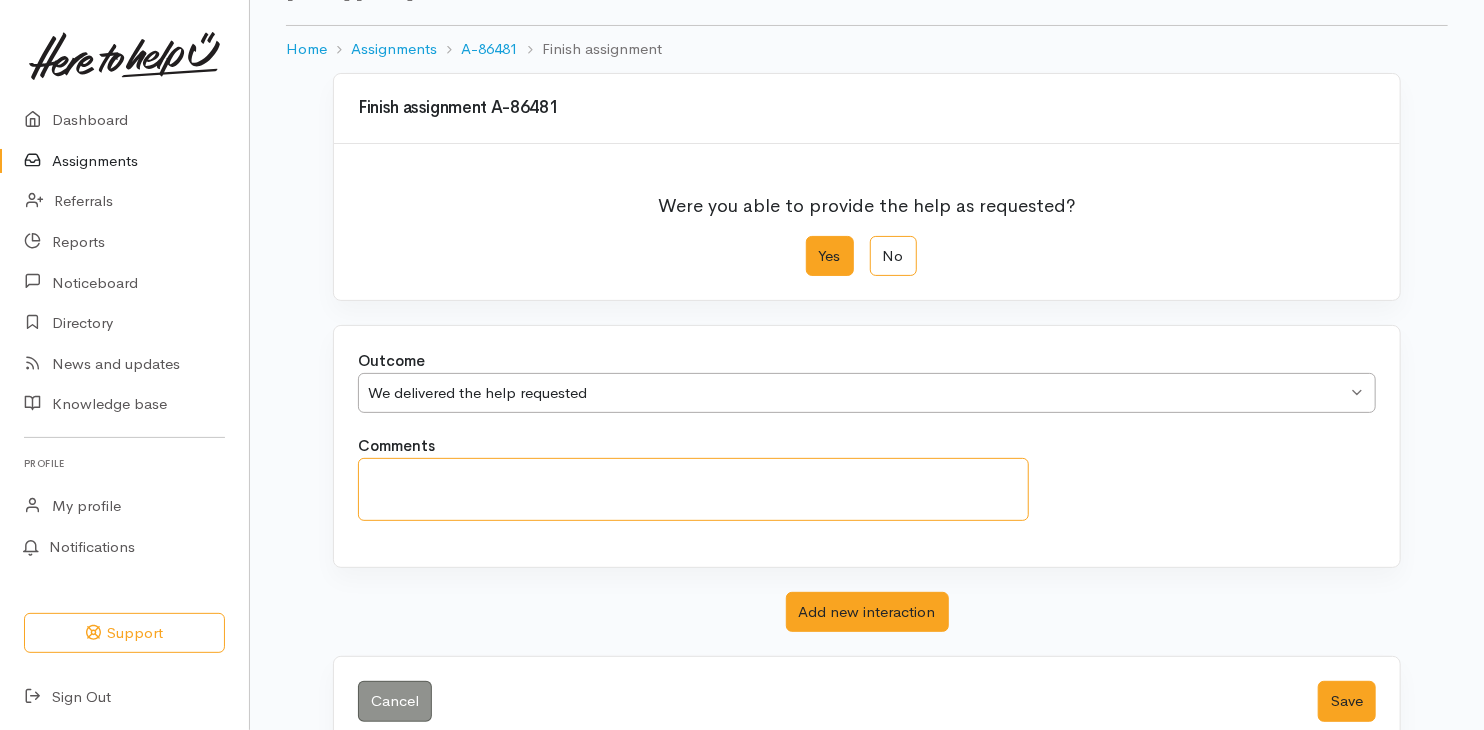 click on "Comments" at bounding box center (693, 489) 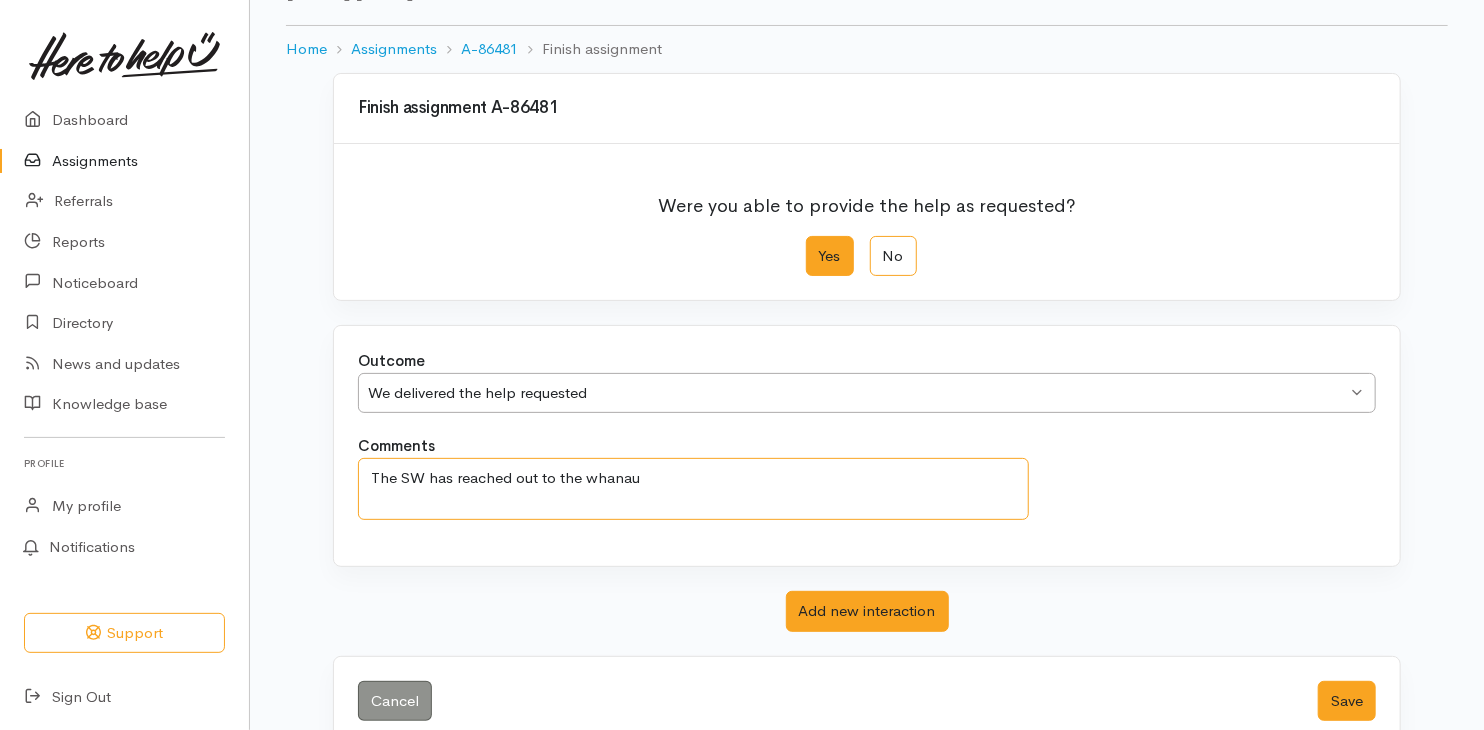 click on "The SW has reached out to the whanau" at bounding box center (693, 489) 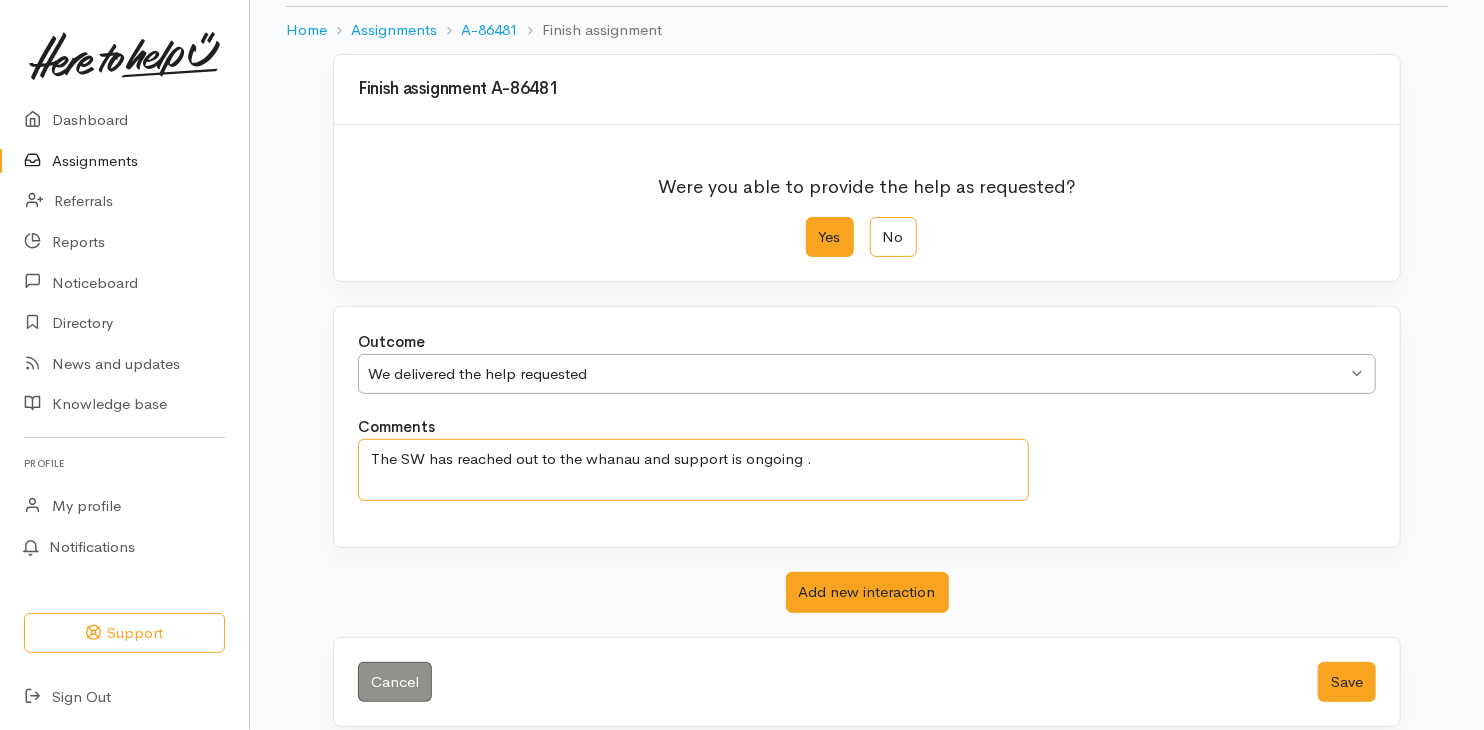 scroll, scrollTop: 136, scrollLeft: 0, axis: vertical 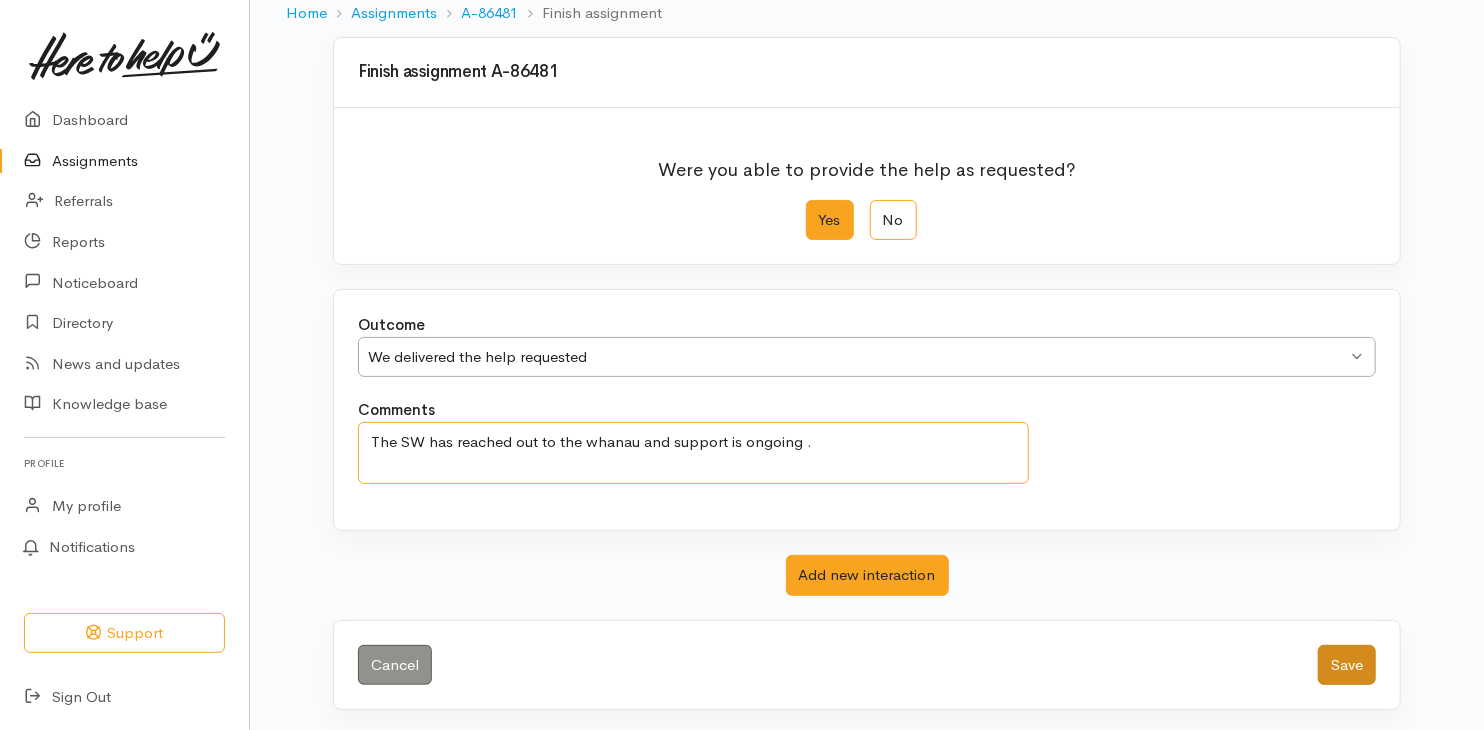 type on "The SW has reached out to the whanau and support is ongoing ." 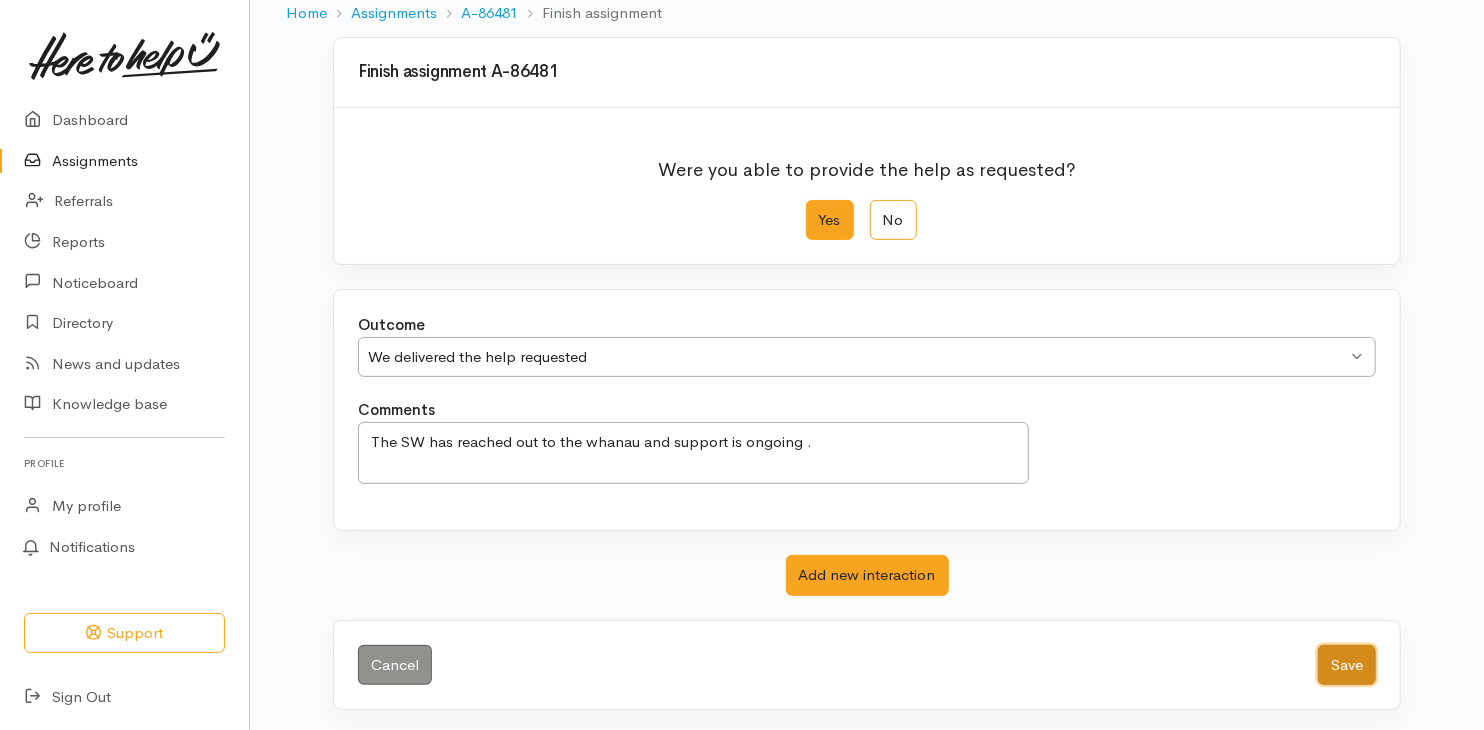 click on "Save" at bounding box center (1347, 665) 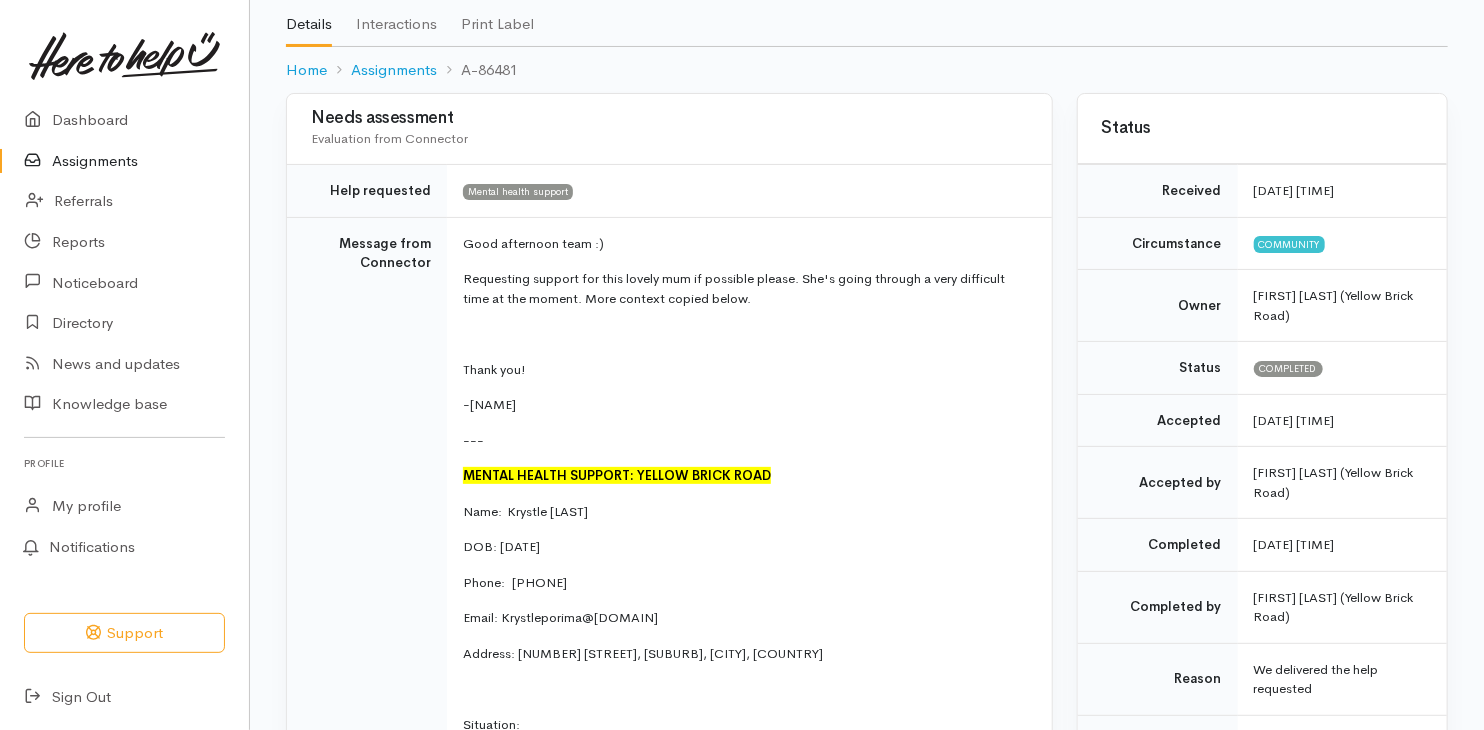 scroll, scrollTop: 0, scrollLeft: 0, axis: both 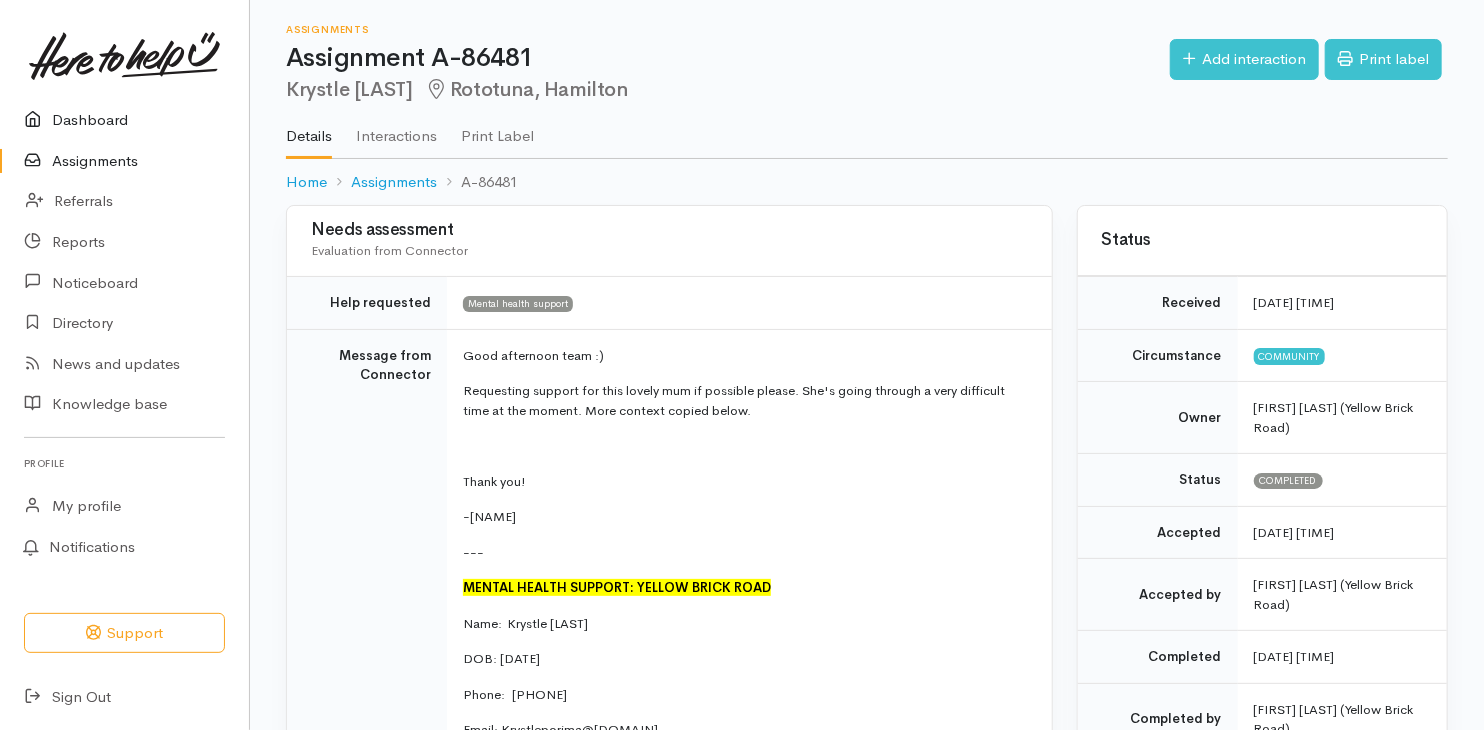 click on "Dashboard" at bounding box center (124, 120) 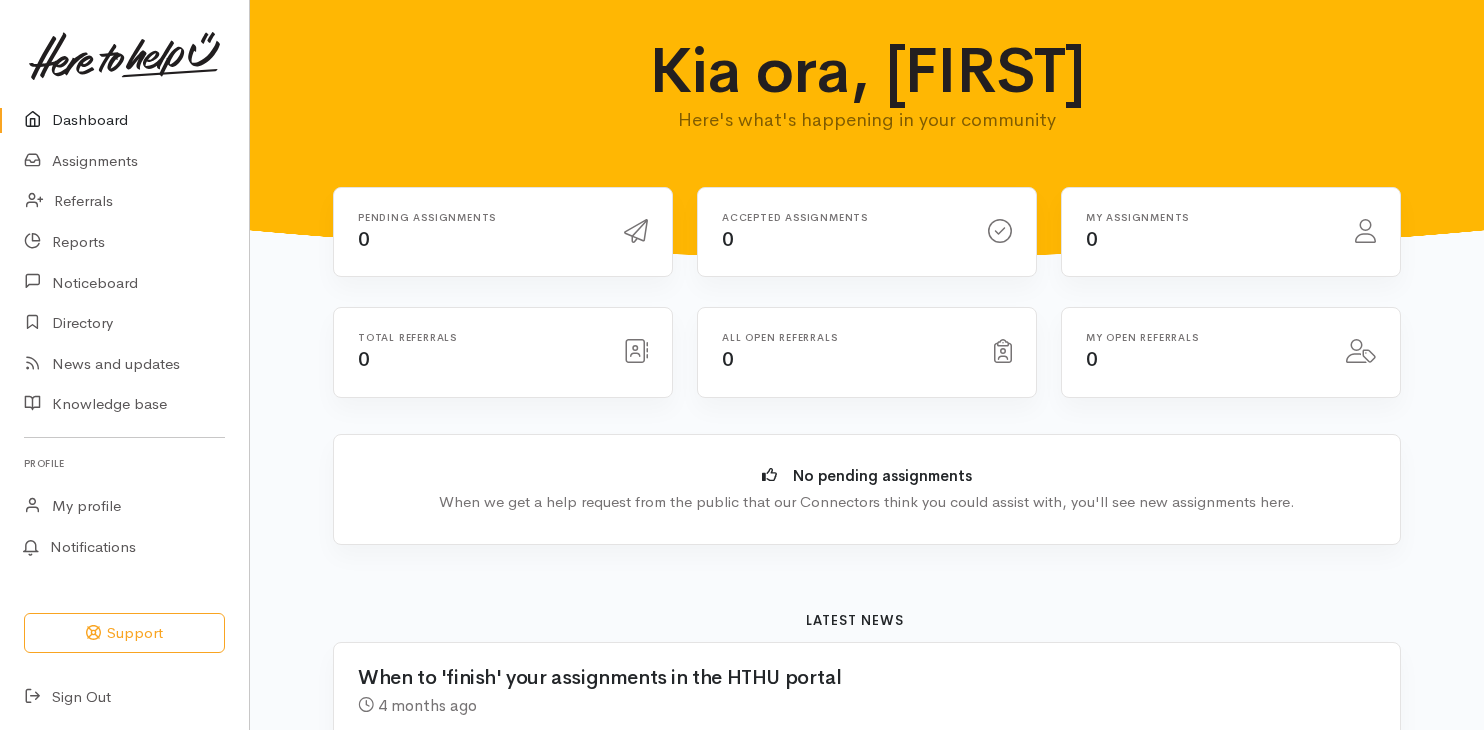 scroll, scrollTop: 0, scrollLeft: 0, axis: both 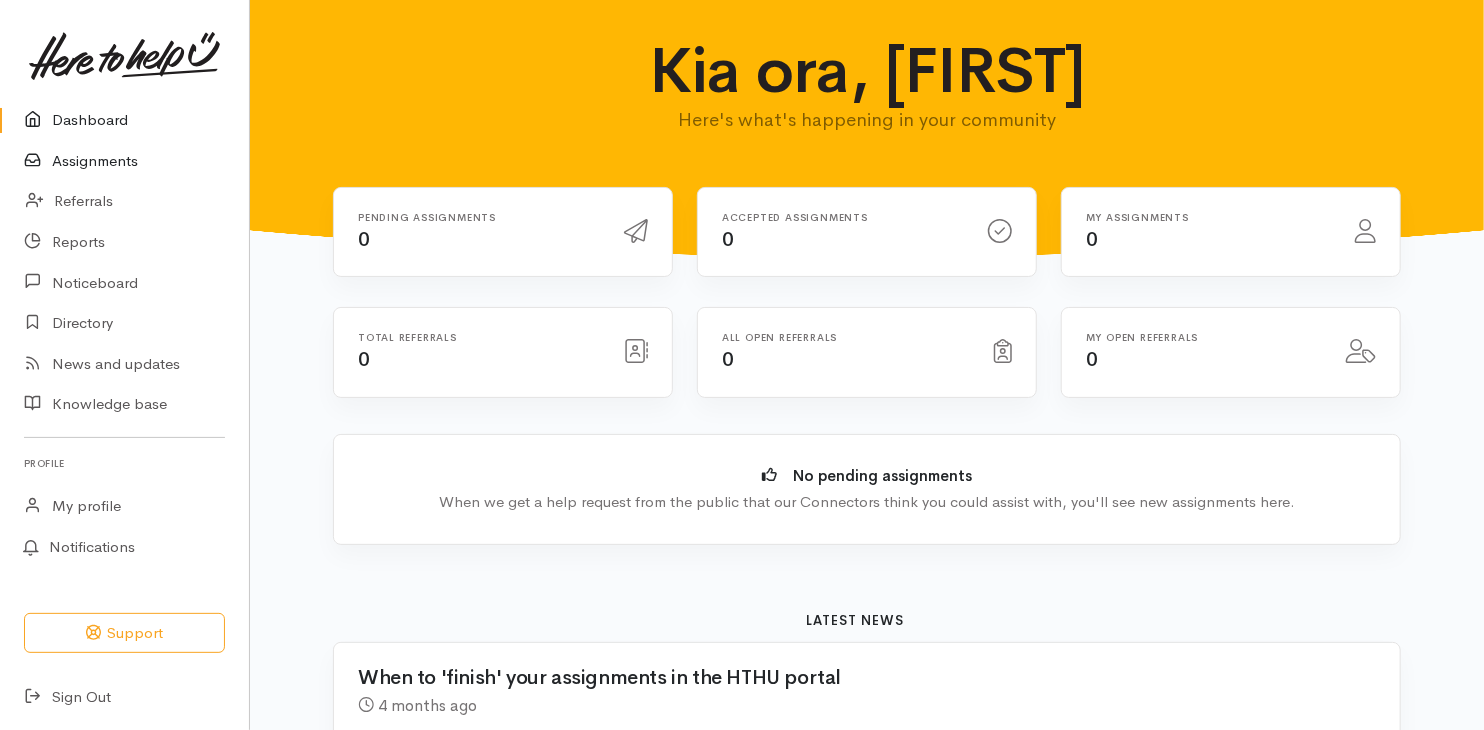 click on "Assignments" at bounding box center [124, 161] 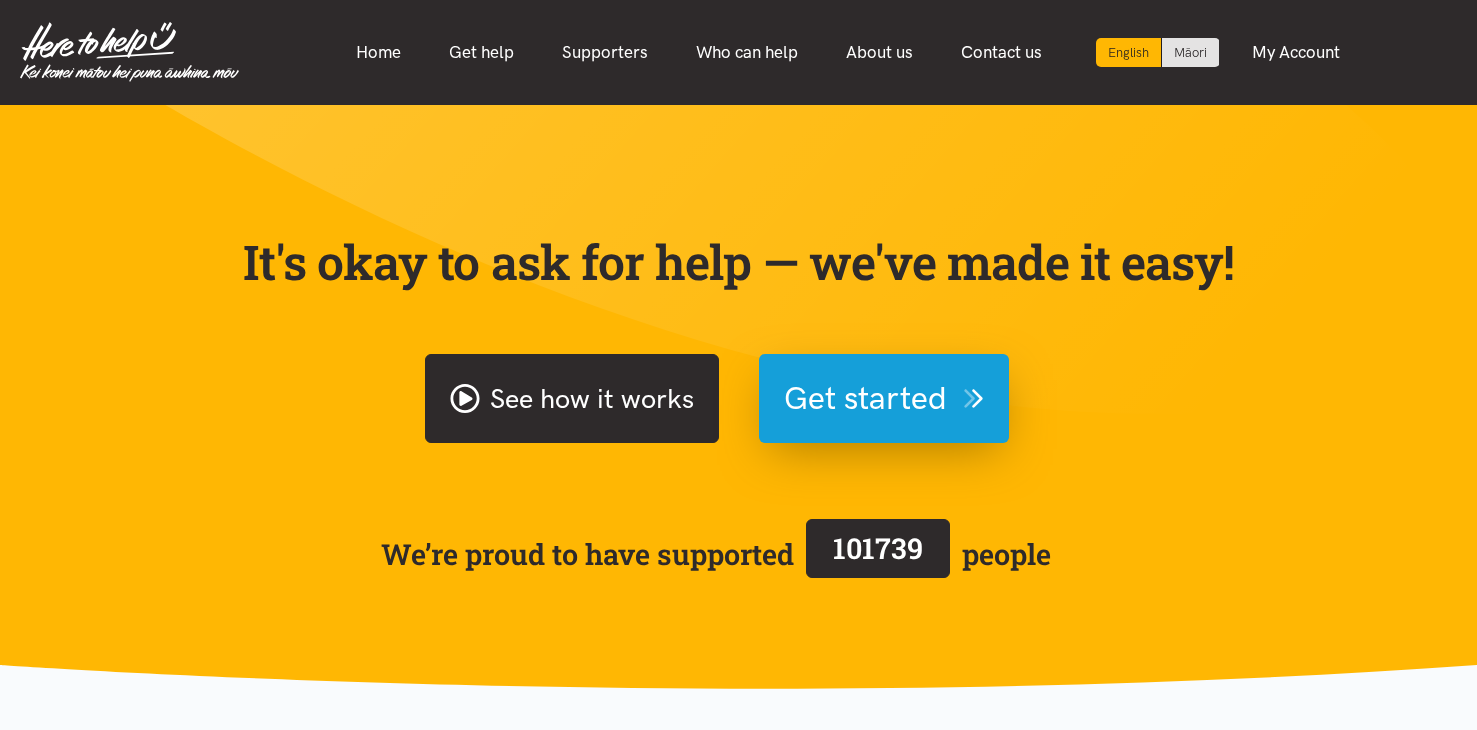 scroll, scrollTop: 0, scrollLeft: 0, axis: both 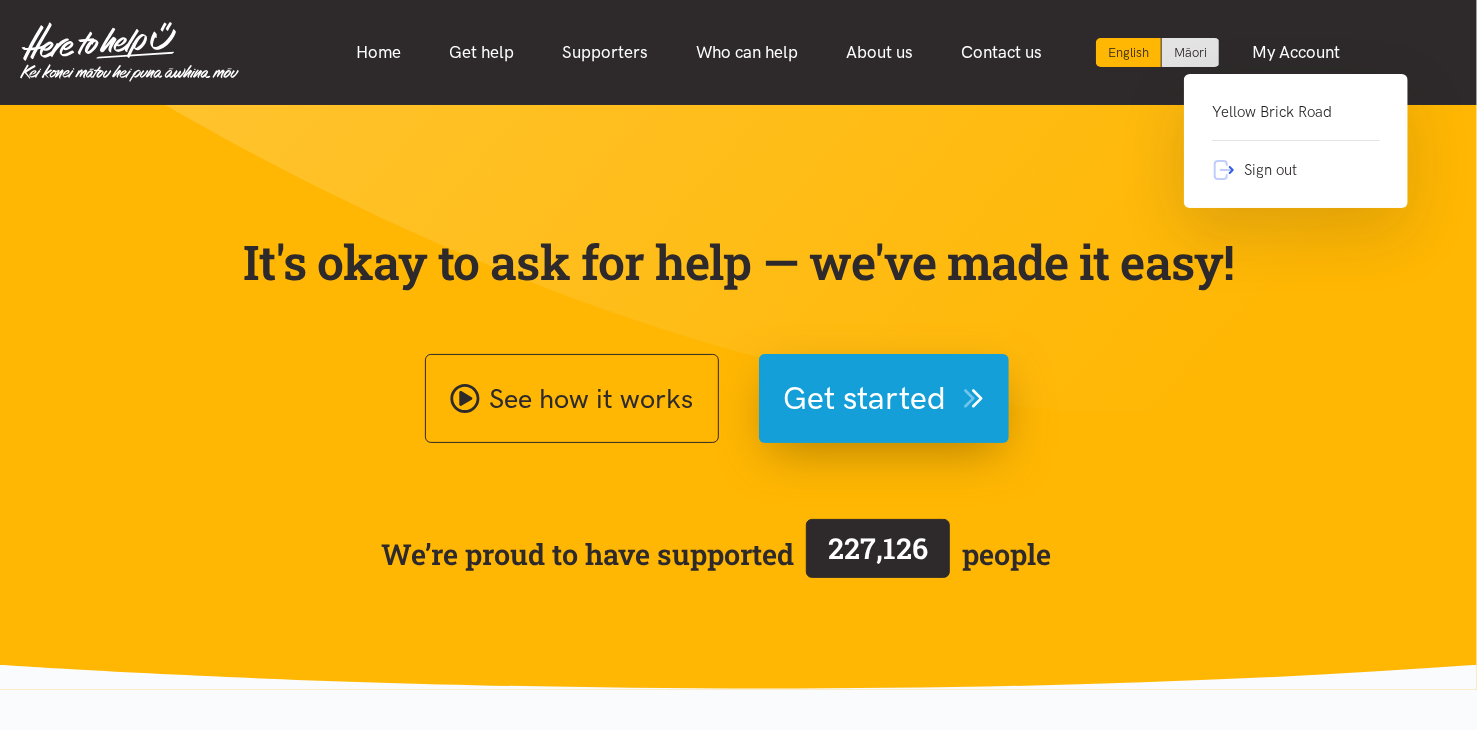 click on "Yellow Brick Road" at bounding box center (1296, 120) 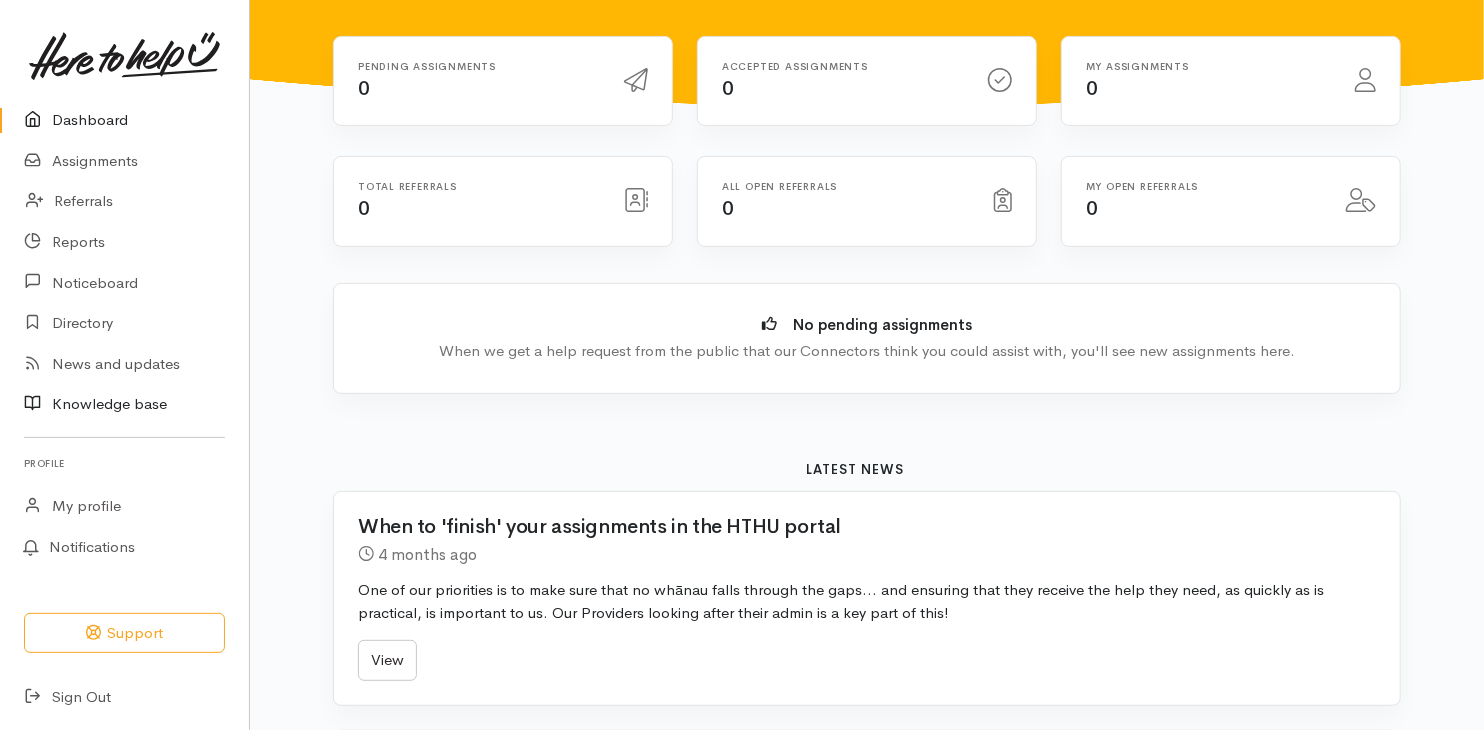 scroll, scrollTop: 200, scrollLeft: 0, axis: vertical 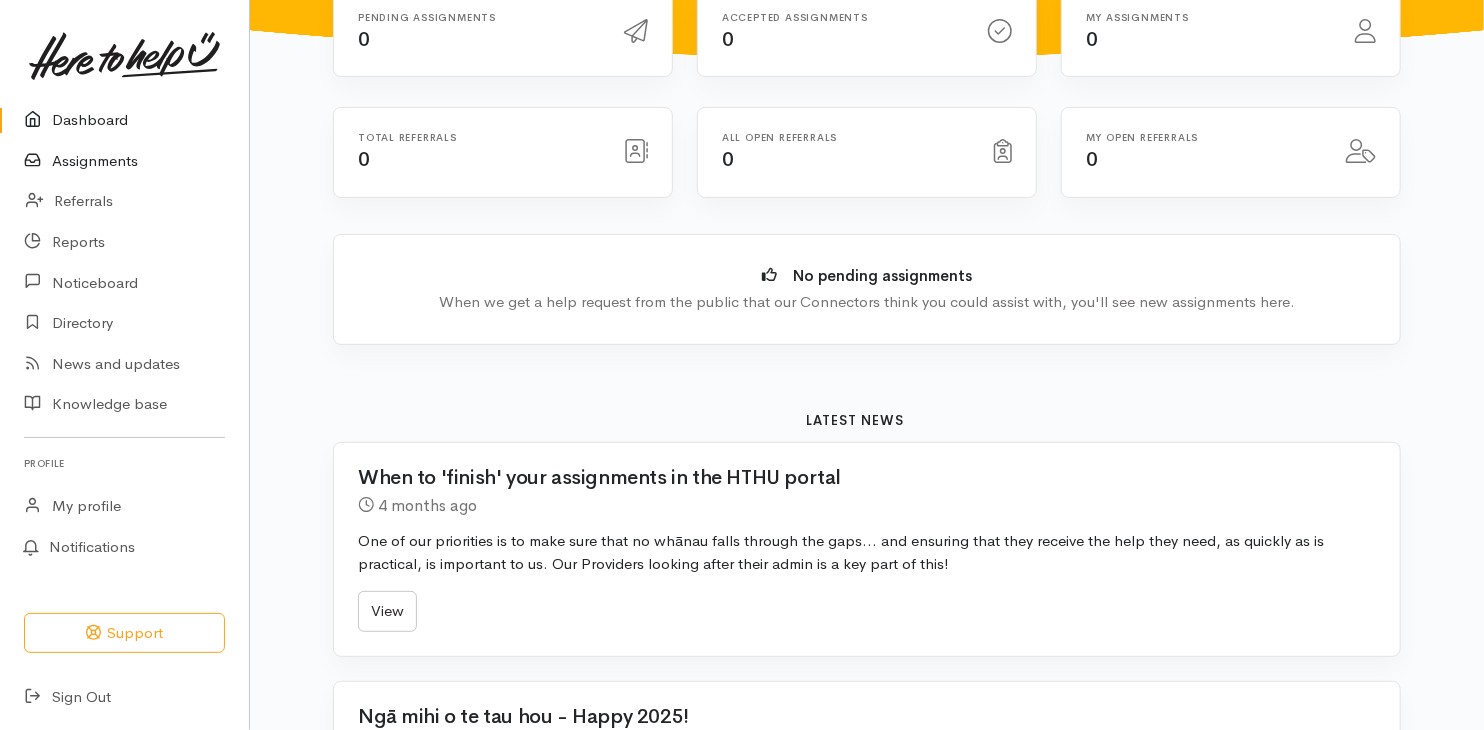 click on "Assignments" at bounding box center [124, 161] 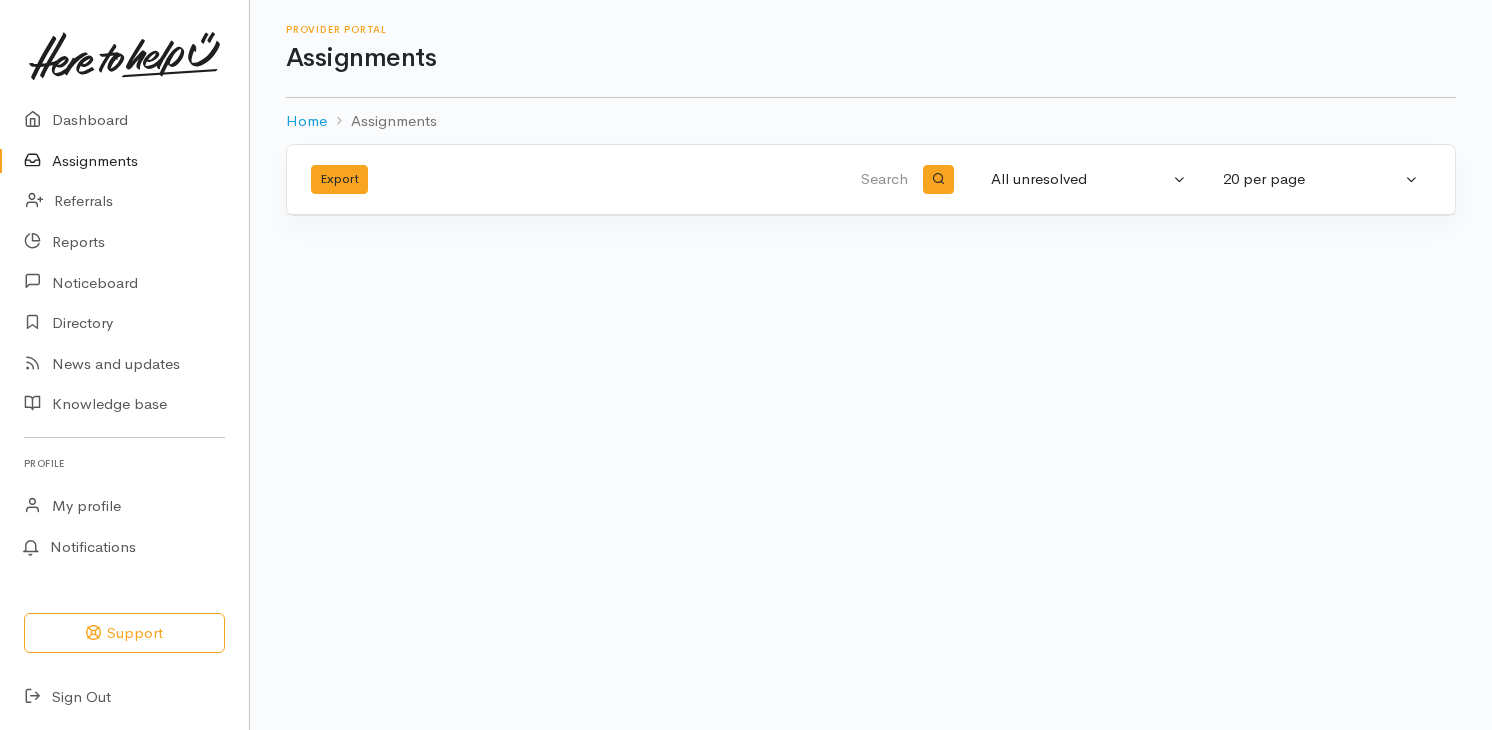 scroll, scrollTop: 0, scrollLeft: 0, axis: both 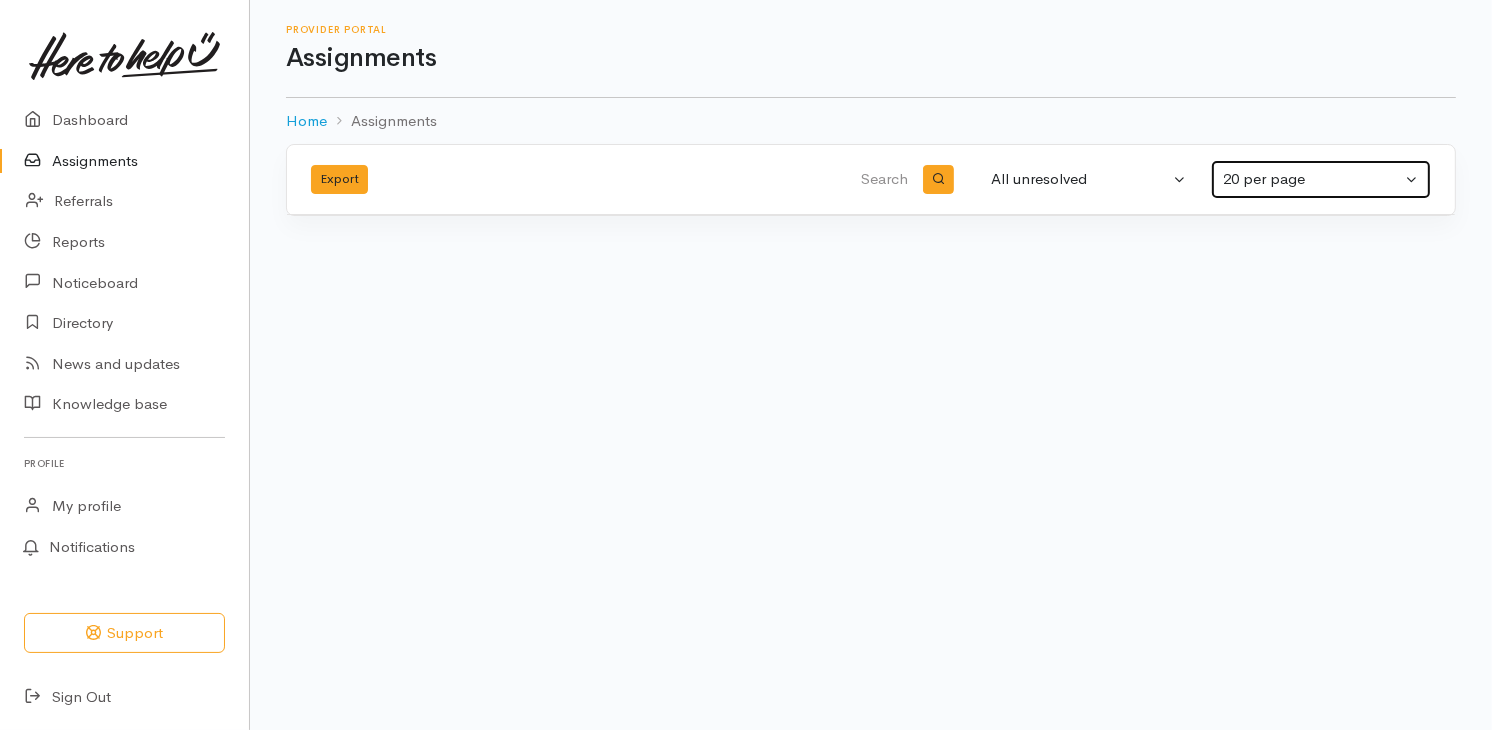 click on "20 per page" at bounding box center (1321, 179) 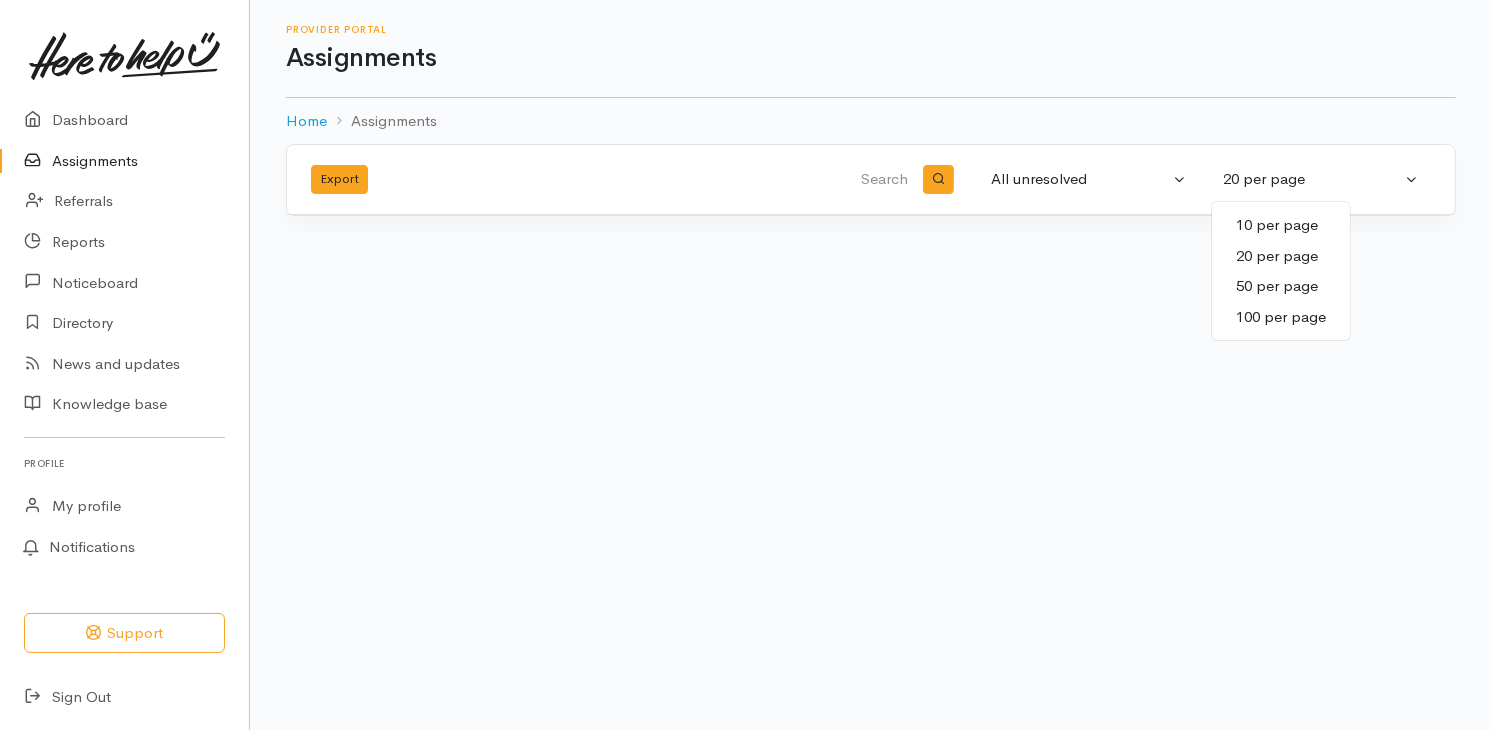 click on "10 per page" at bounding box center [1277, 225] 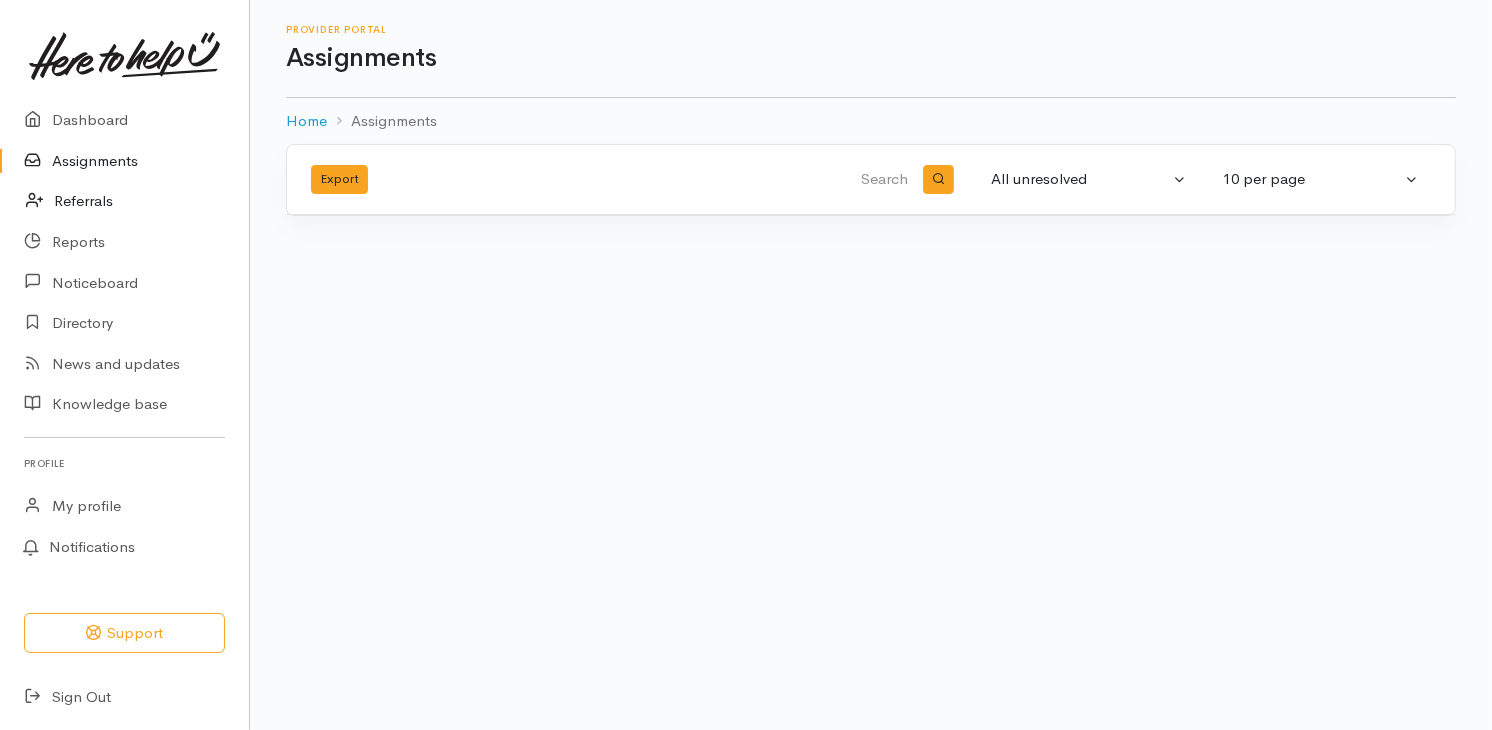 click on "Referrals" at bounding box center [124, 201] 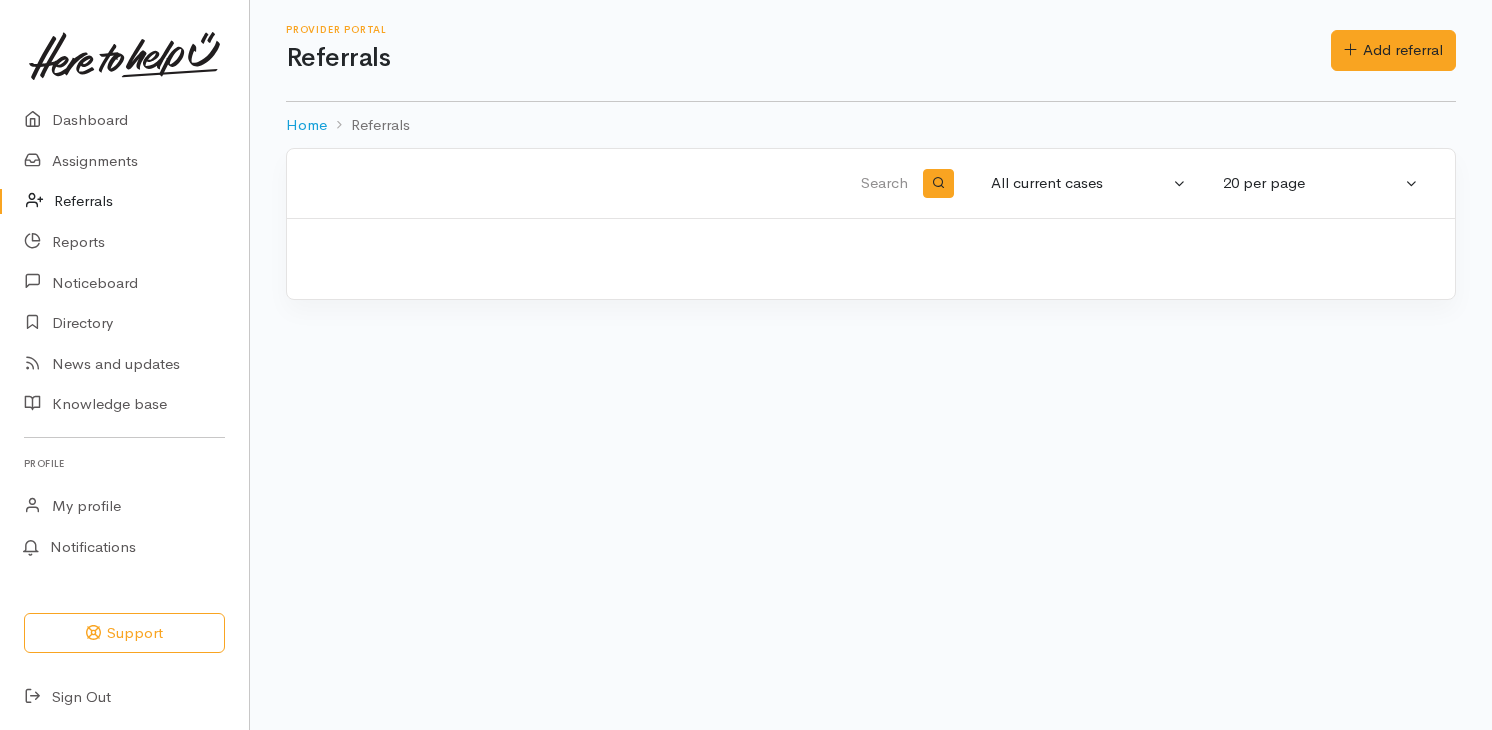 scroll, scrollTop: 0, scrollLeft: 0, axis: both 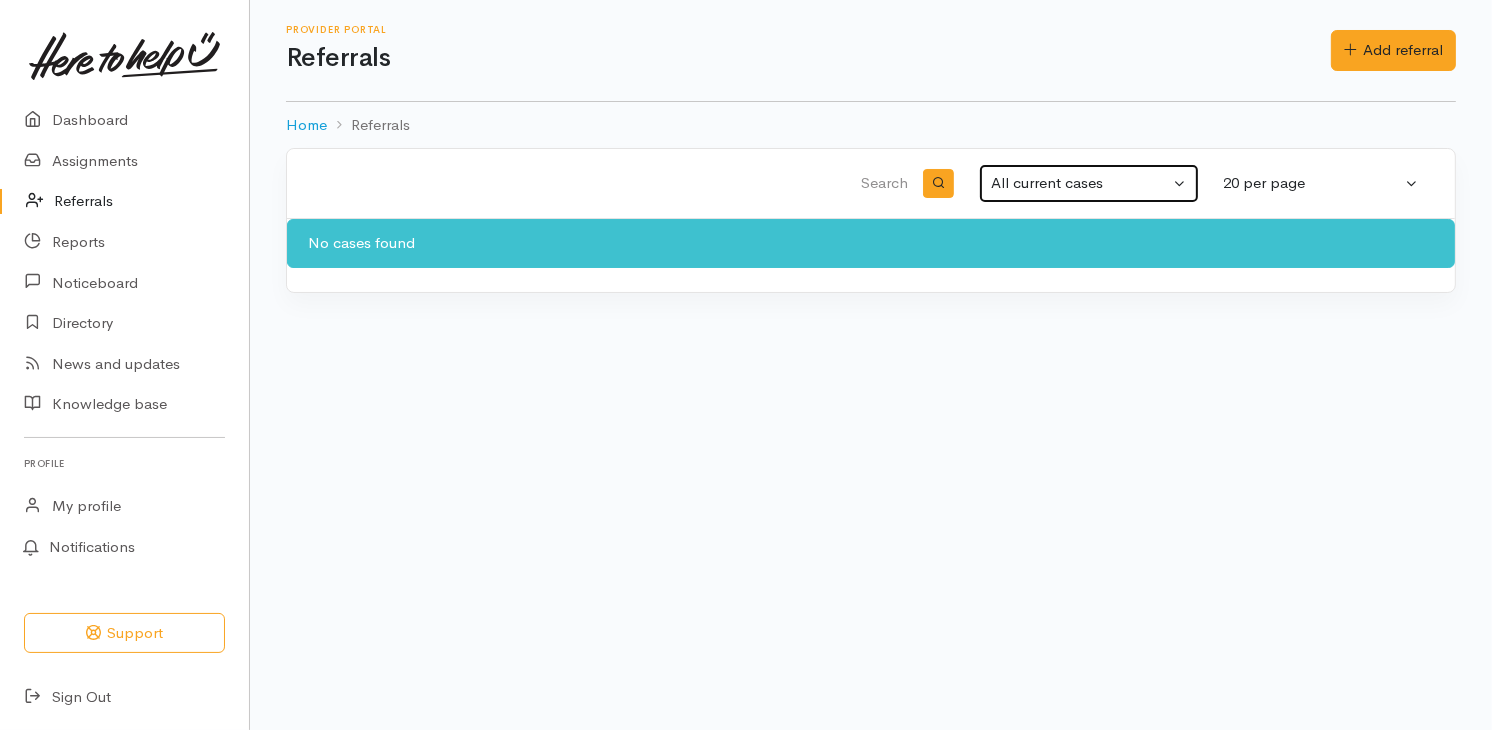click on "All current cases" at bounding box center [1089, 183] 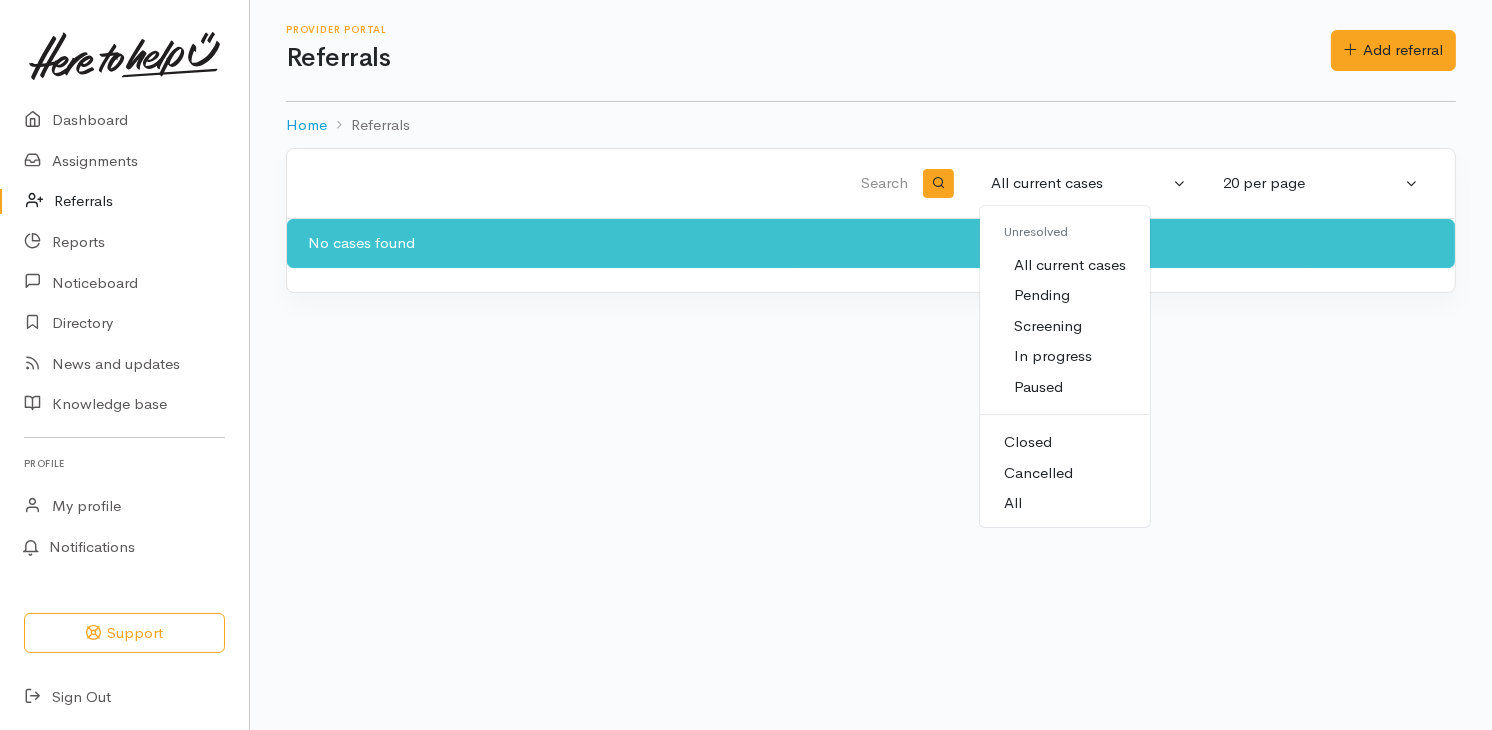 click on "Closed" at bounding box center [1028, 442] 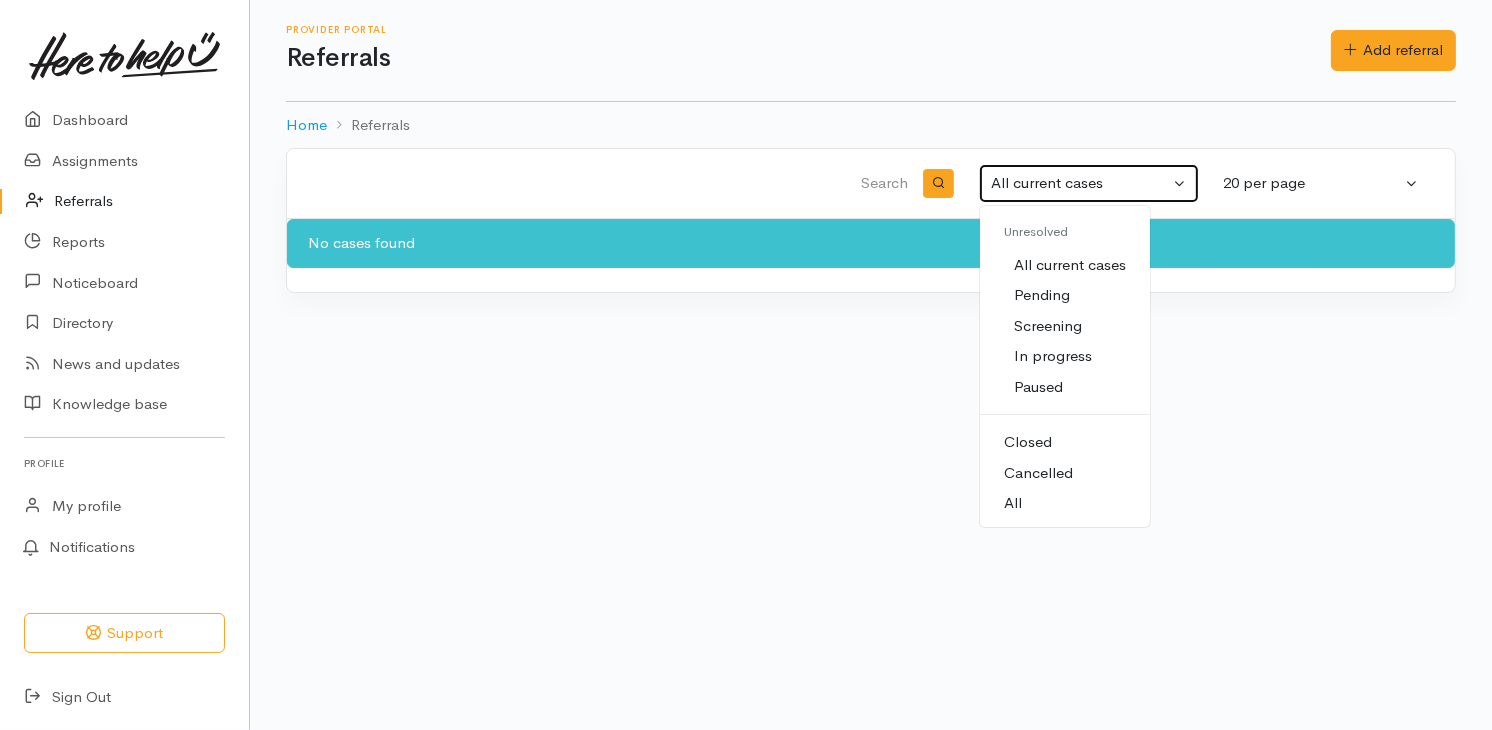 select on "Closed" 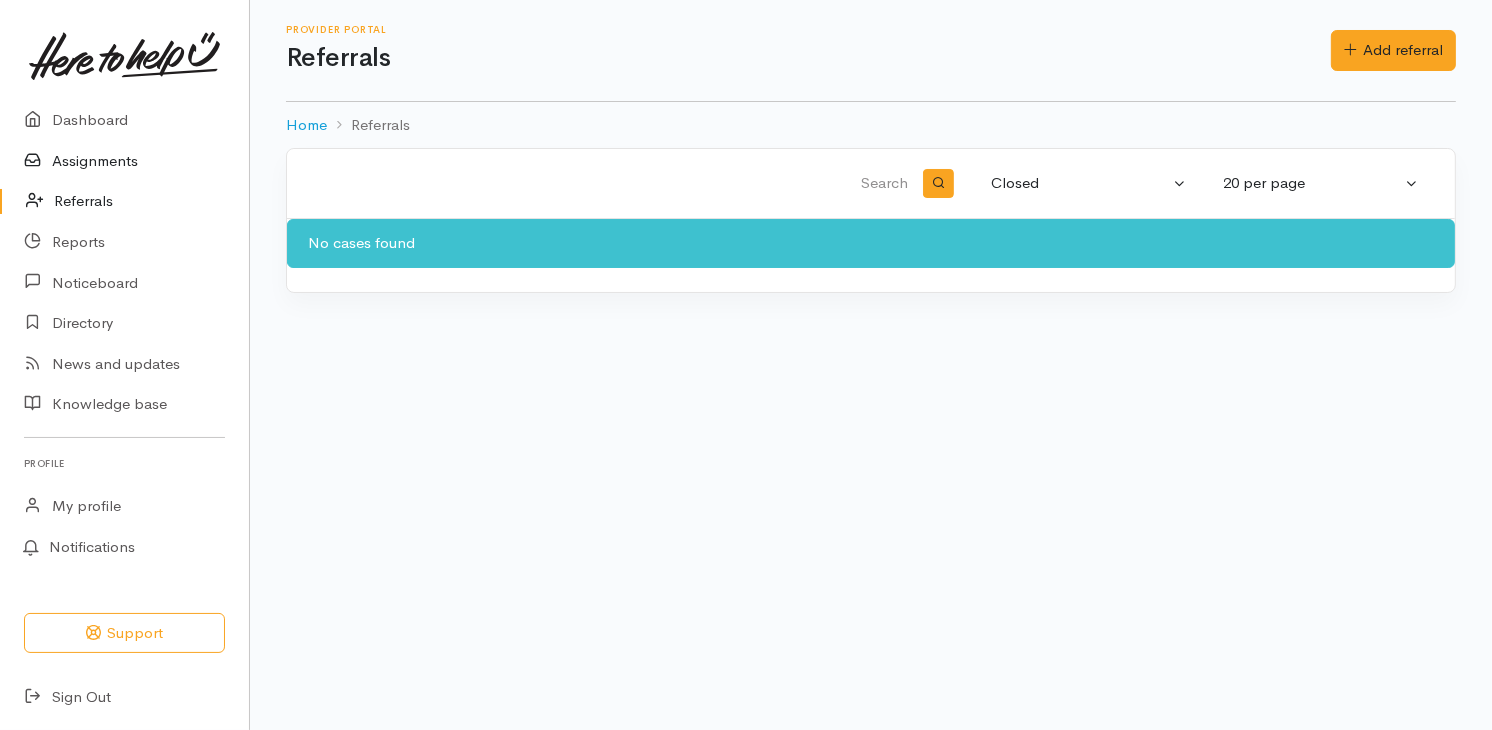 click on "Assignments" at bounding box center (124, 161) 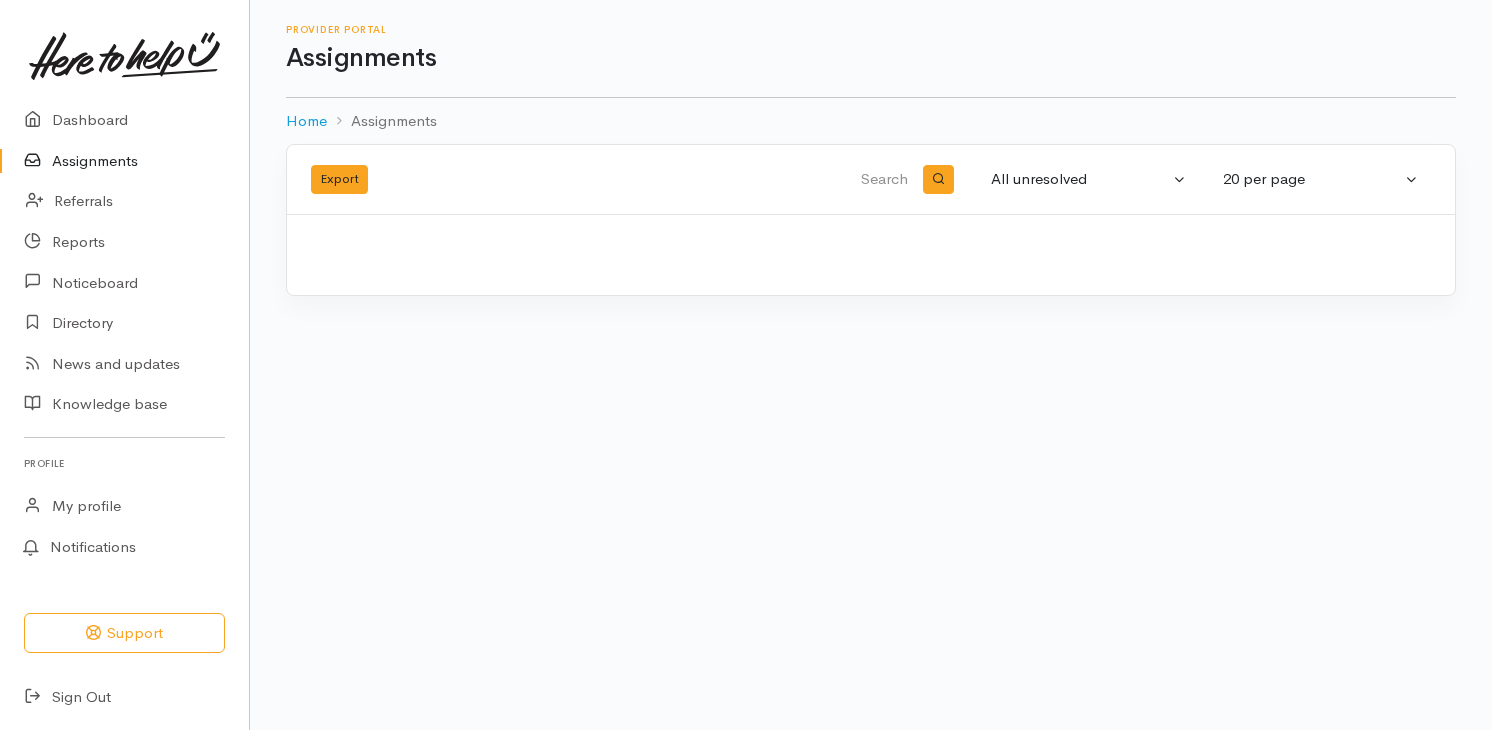 scroll, scrollTop: 0, scrollLeft: 0, axis: both 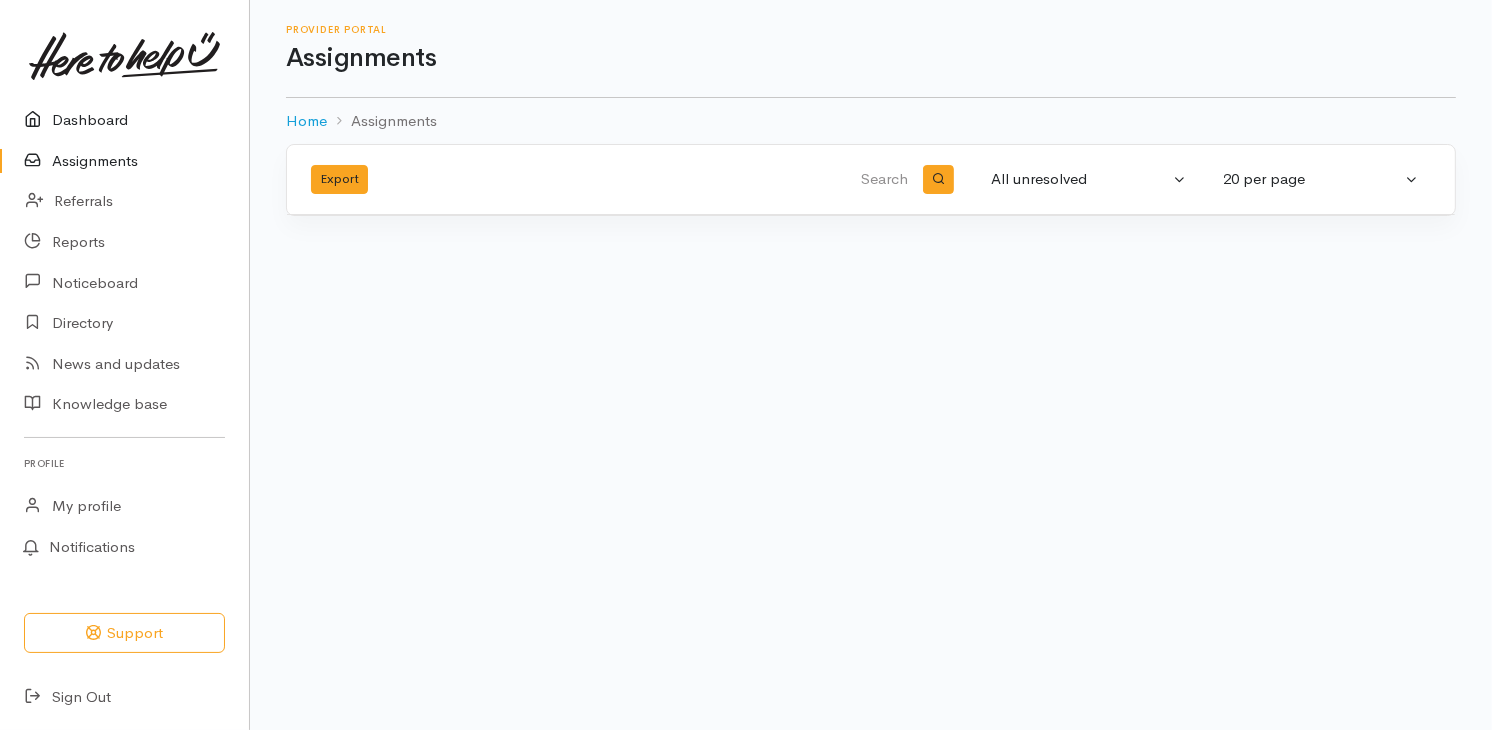 click on "Dashboard" at bounding box center (124, 120) 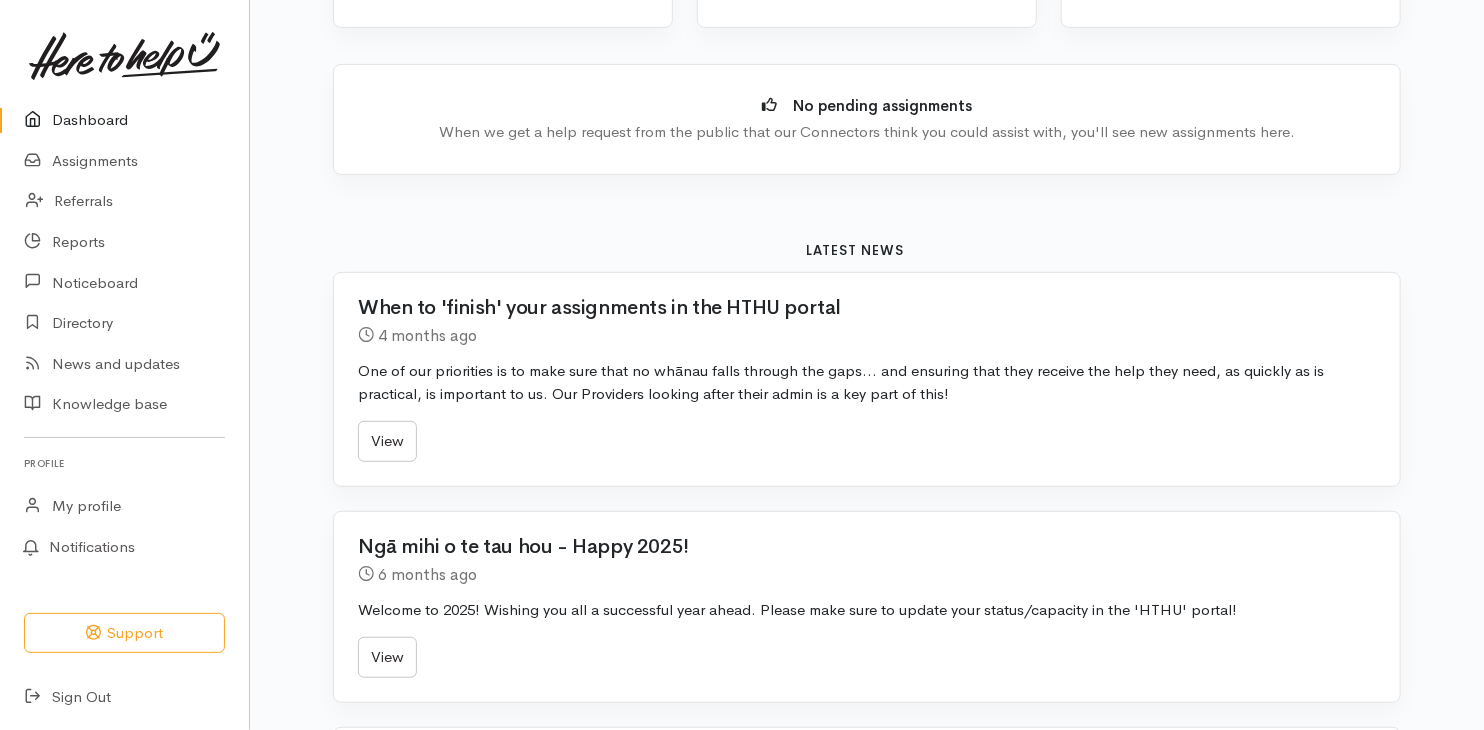 scroll, scrollTop: 400, scrollLeft: 0, axis: vertical 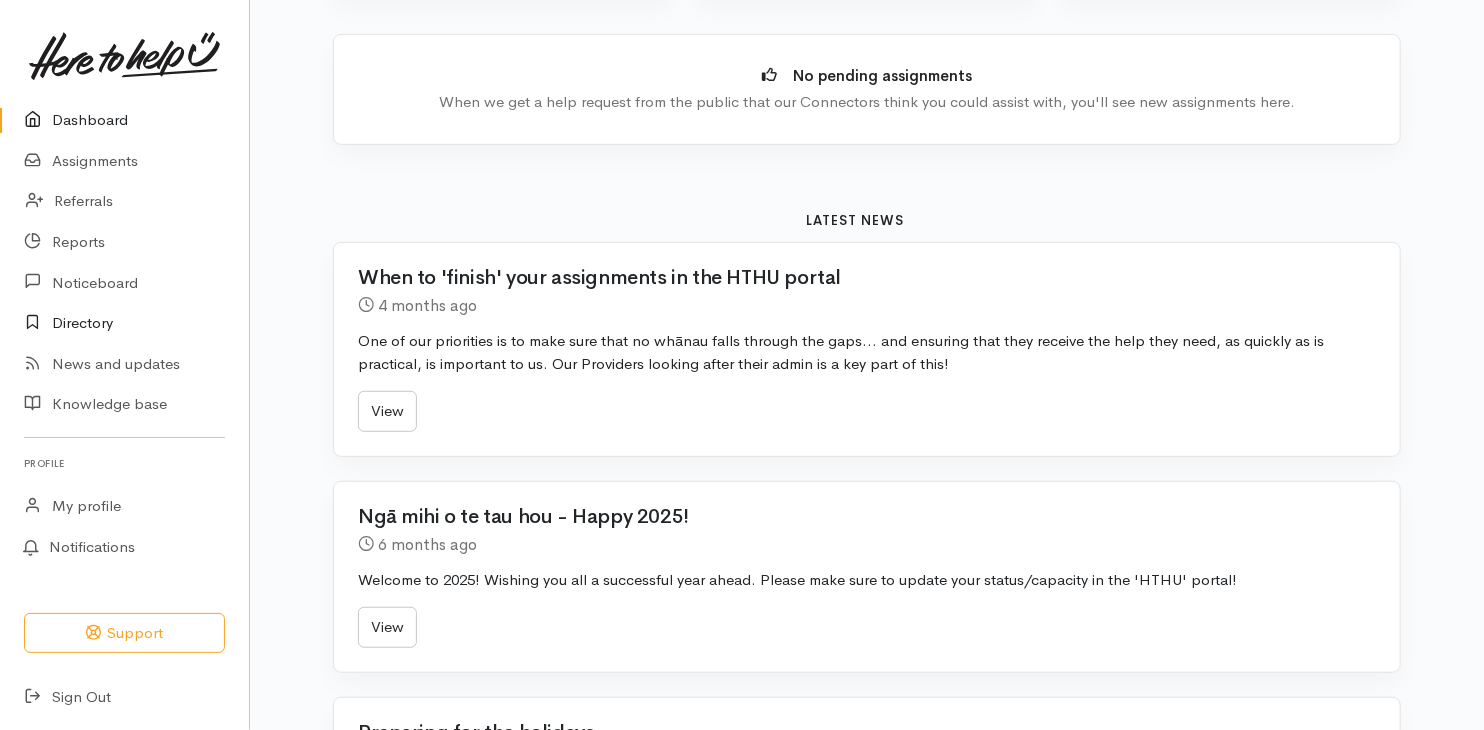 click on "Directory" at bounding box center (124, 323) 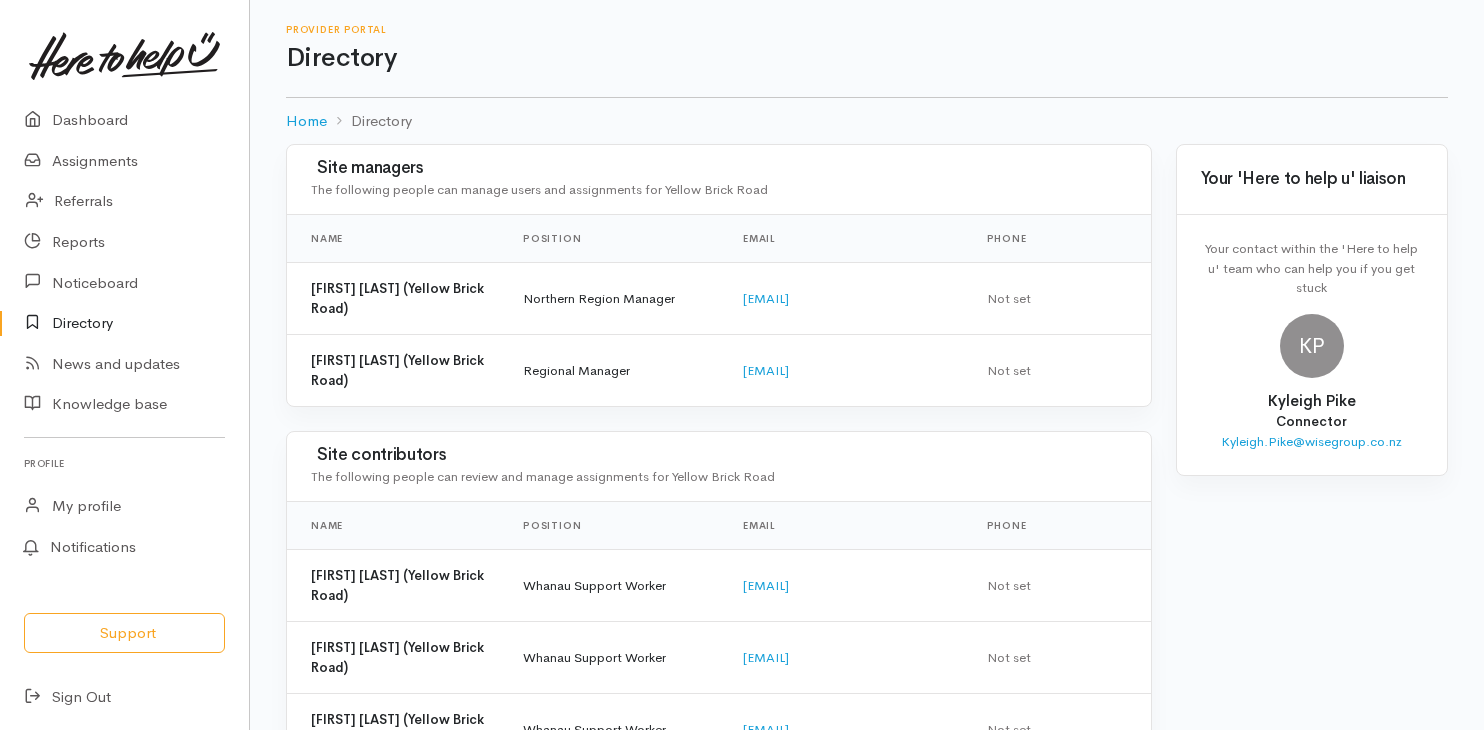 scroll, scrollTop: 0, scrollLeft: 0, axis: both 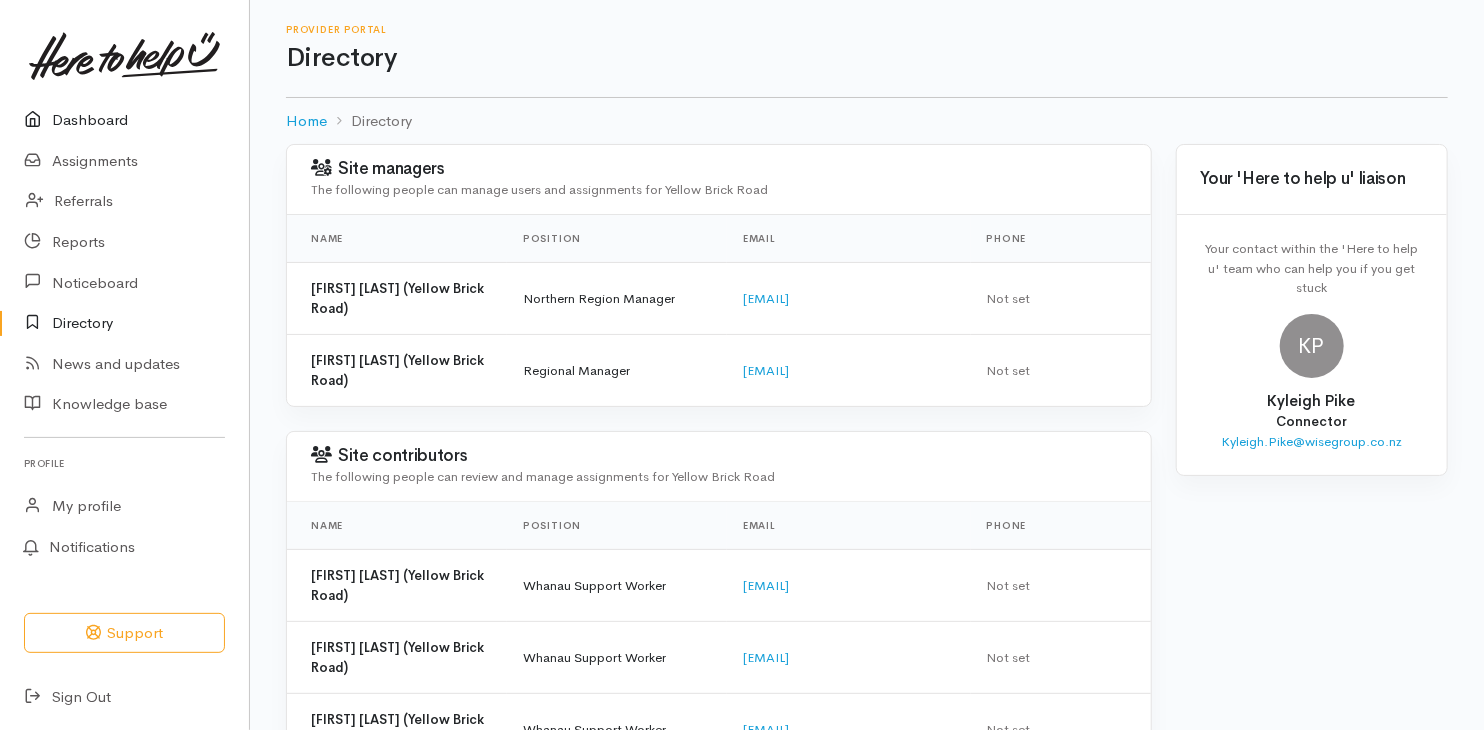 click on "Dashboard" at bounding box center (124, 120) 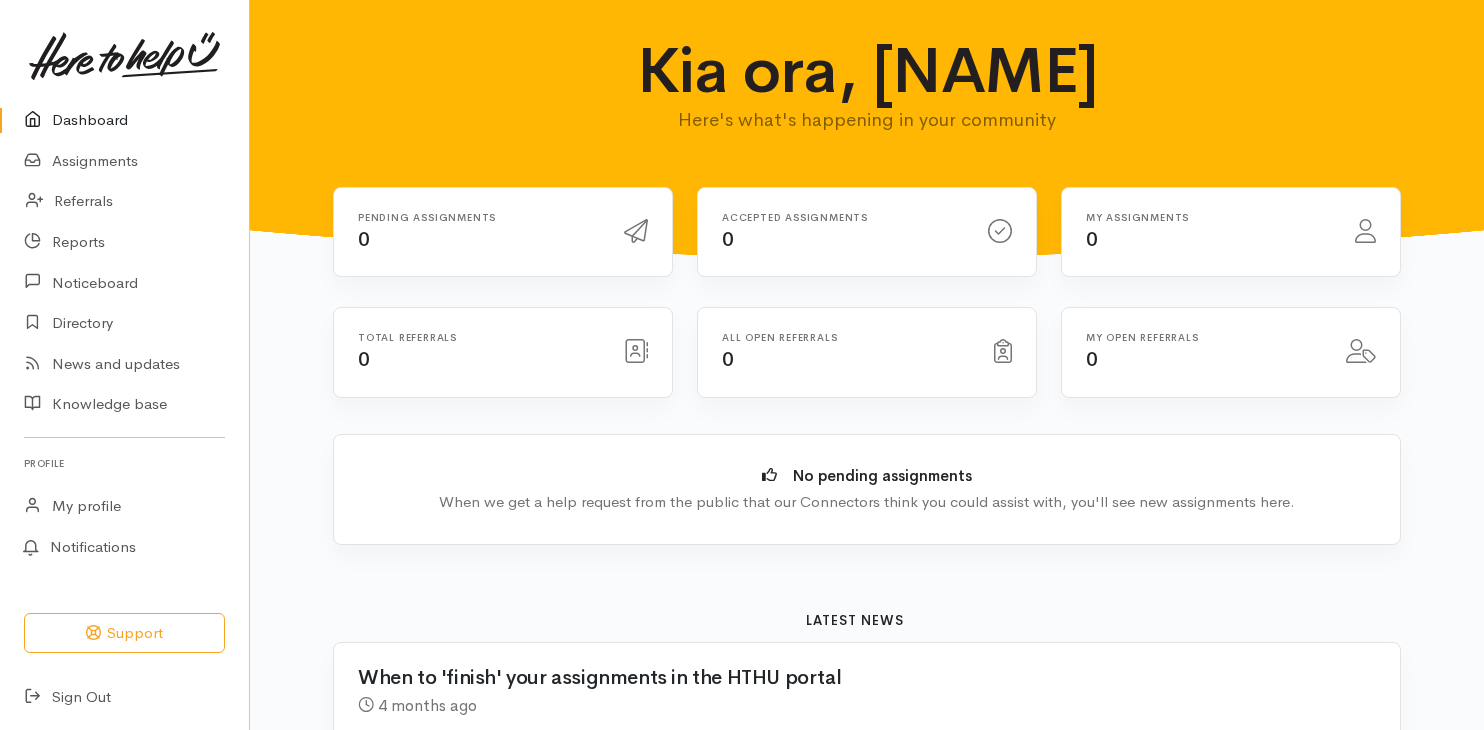 scroll, scrollTop: 0, scrollLeft: 0, axis: both 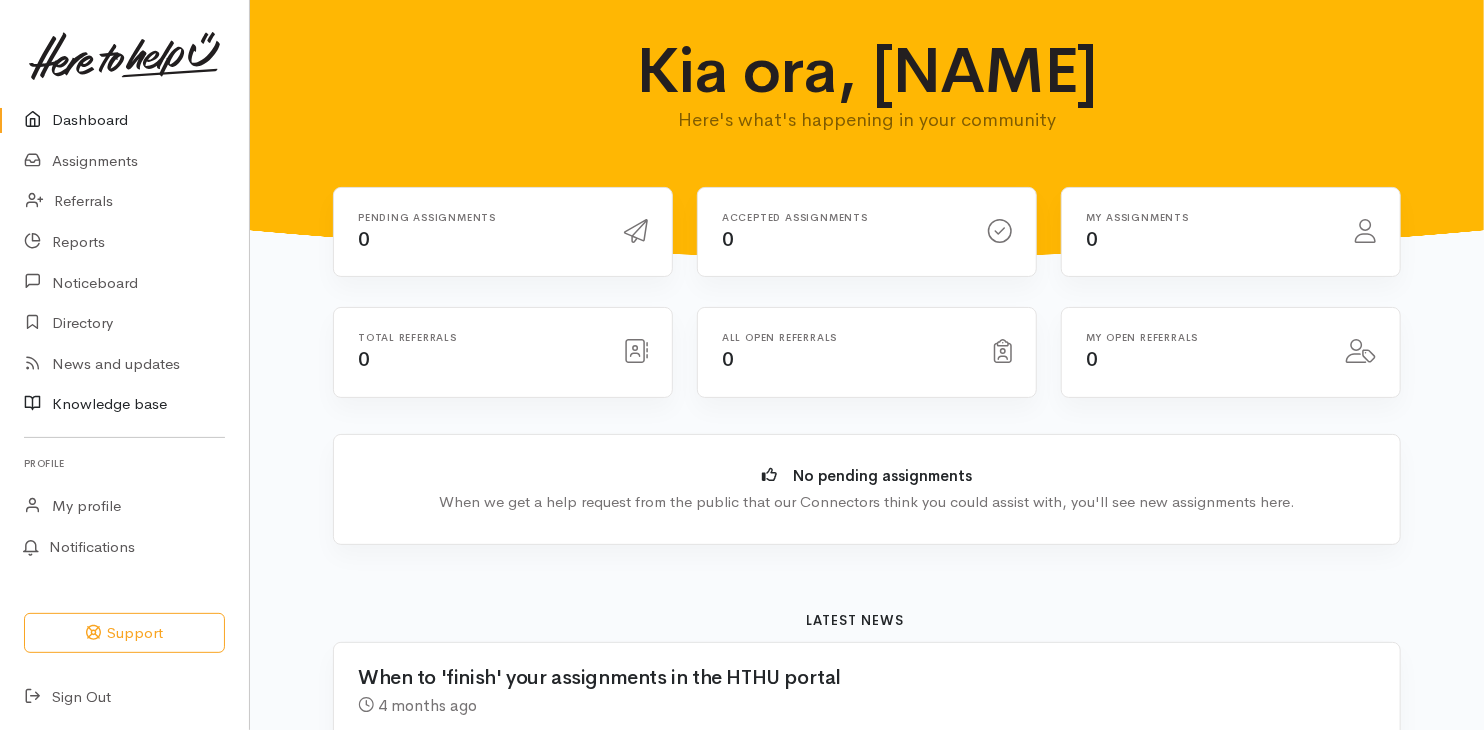 click on "Knowledge base" at bounding box center (124, 404) 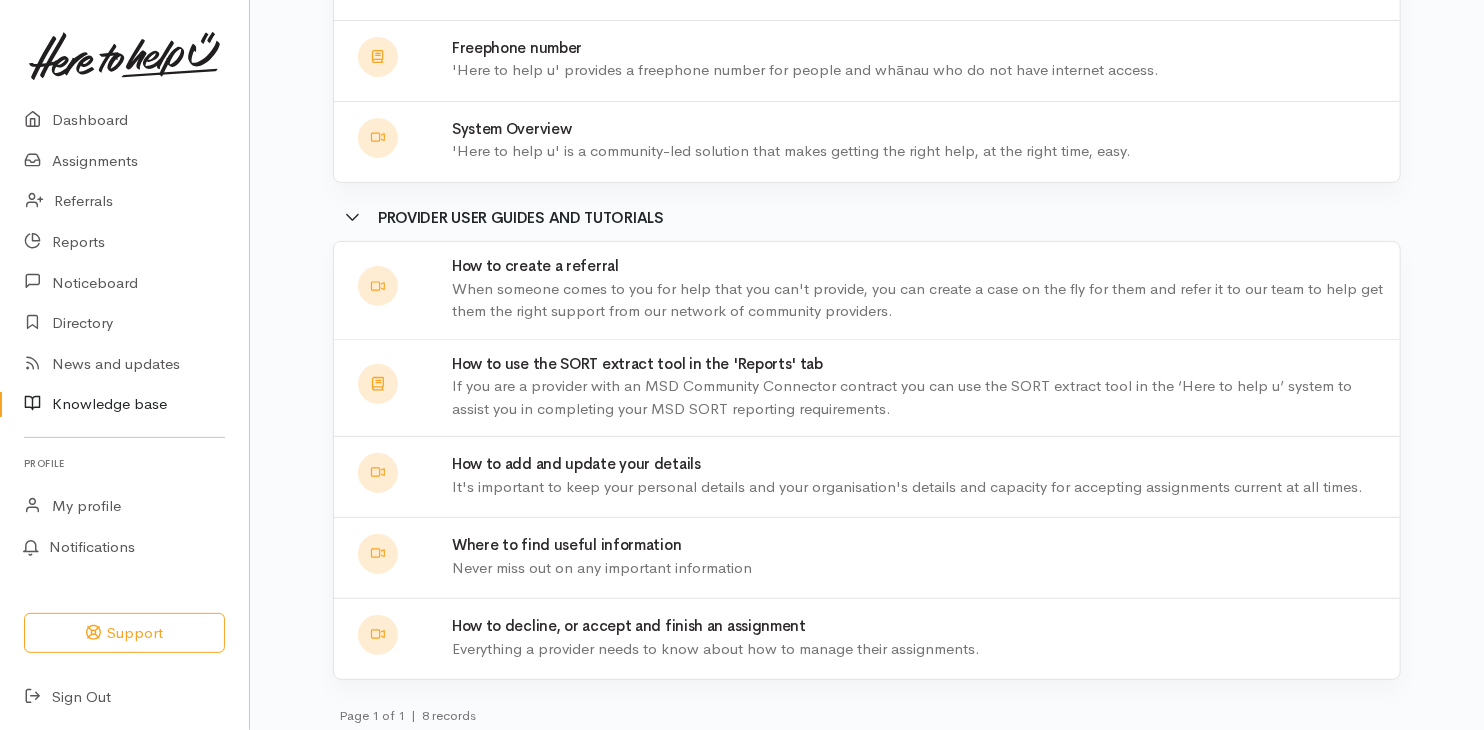 scroll, scrollTop: 294, scrollLeft: 0, axis: vertical 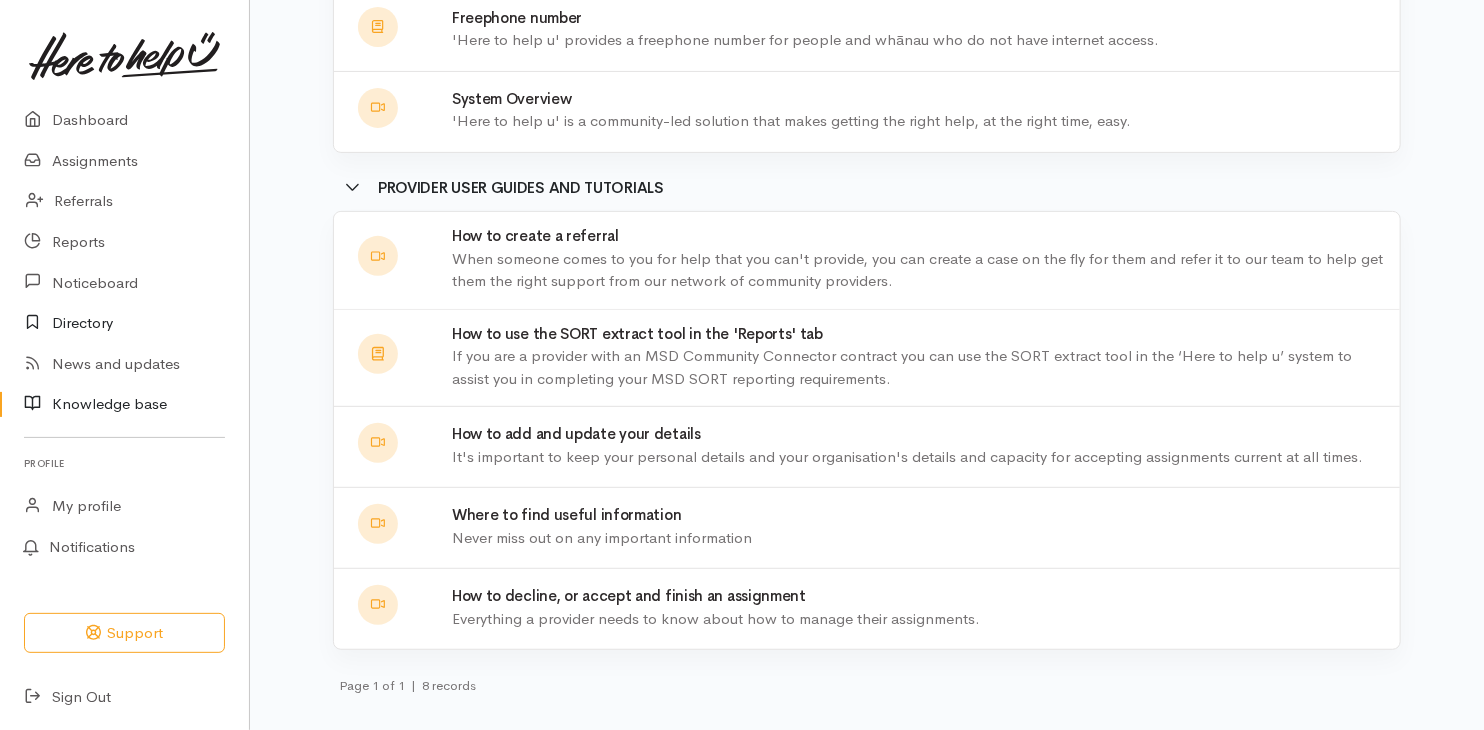 click on "Directory" at bounding box center (124, 323) 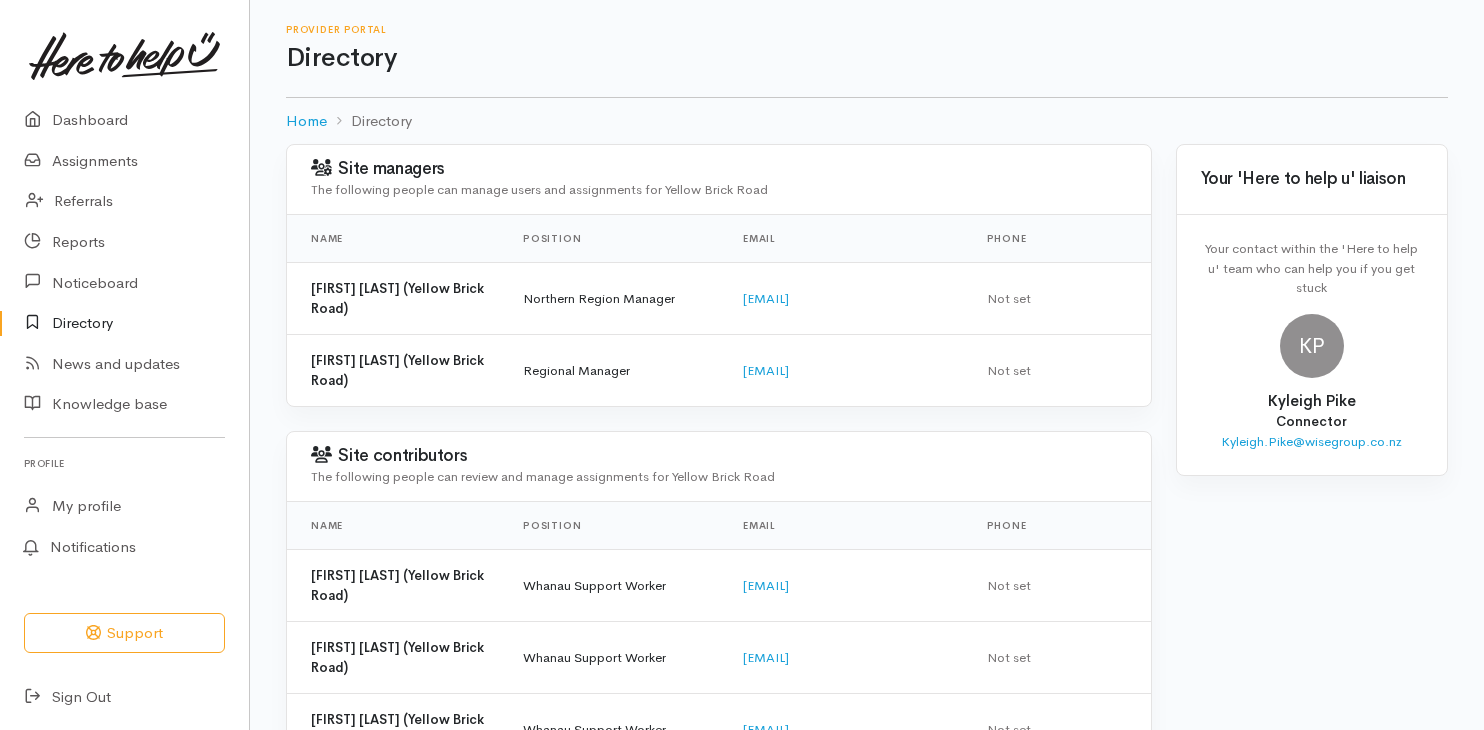 scroll, scrollTop: 0, scrollLeft: 0, axis: both 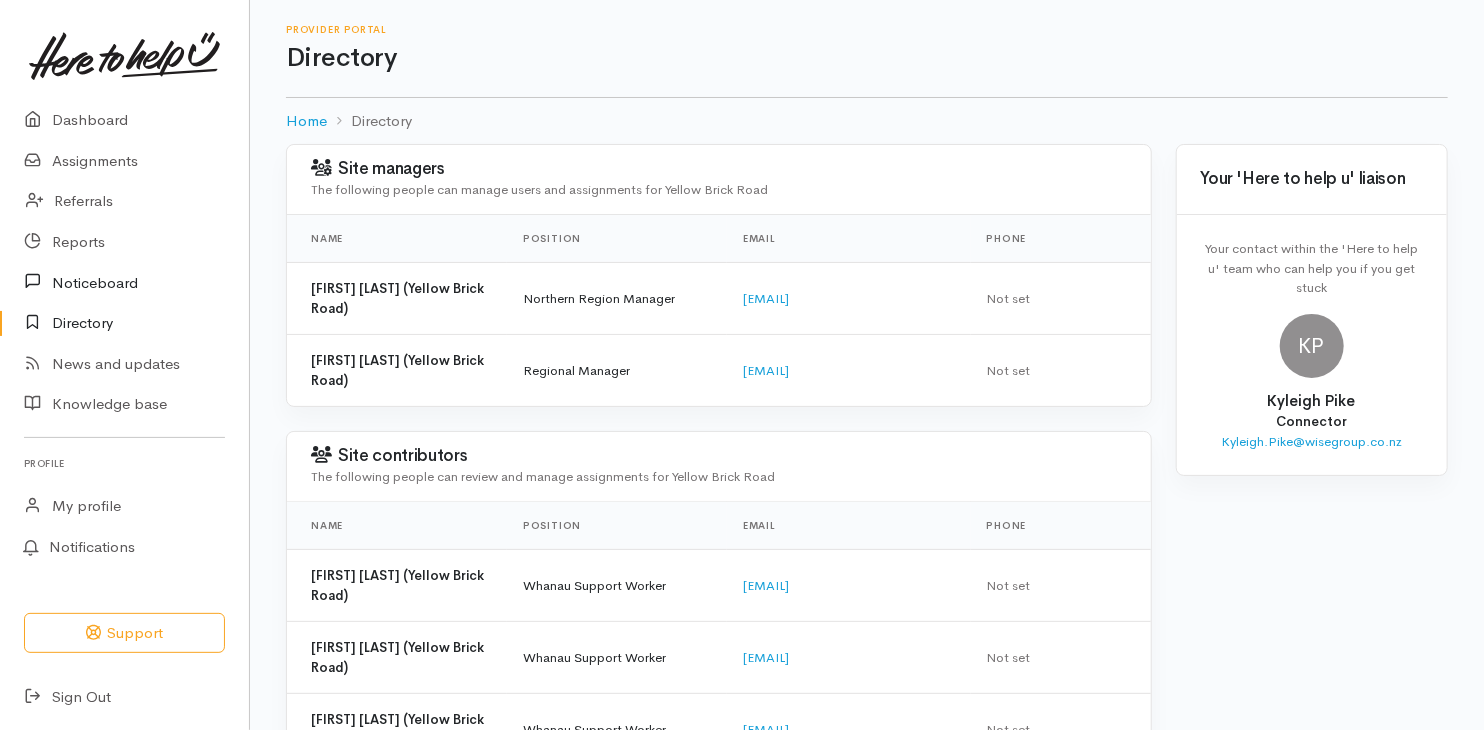 click on "Noticeboard" at bounding box center (124, 282) 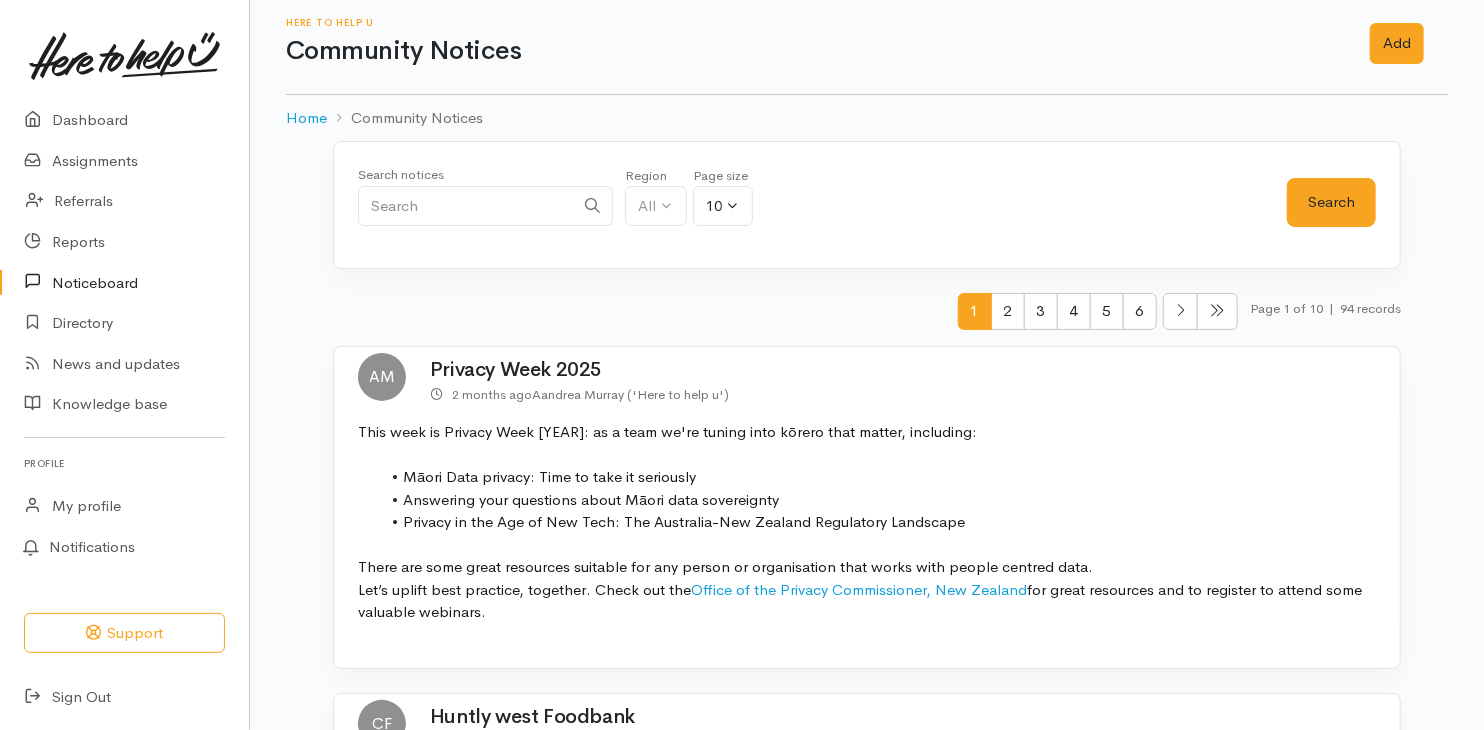 scroll, scrollTop: 0, scrollLeft: 0, axis: both 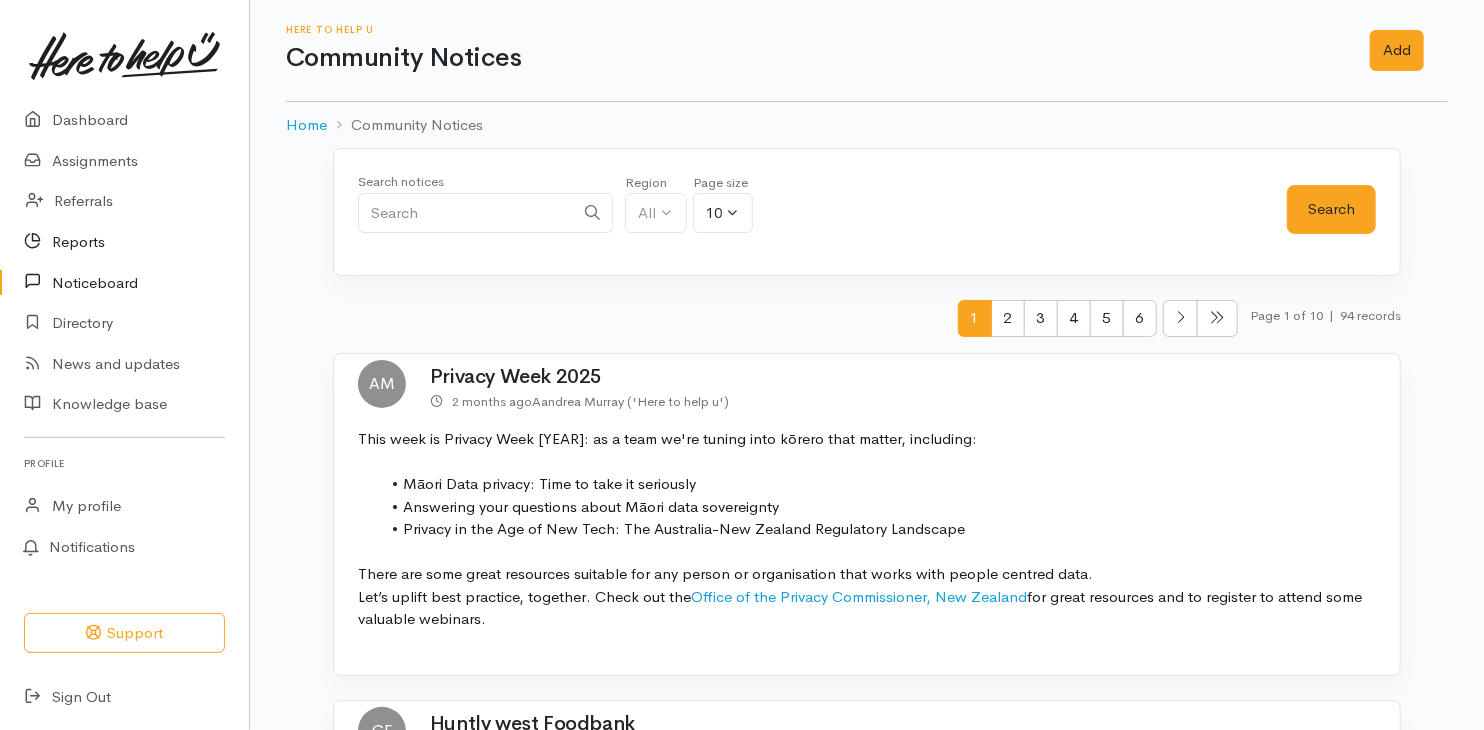 click on "Reports" at bounding box center [124, 242] 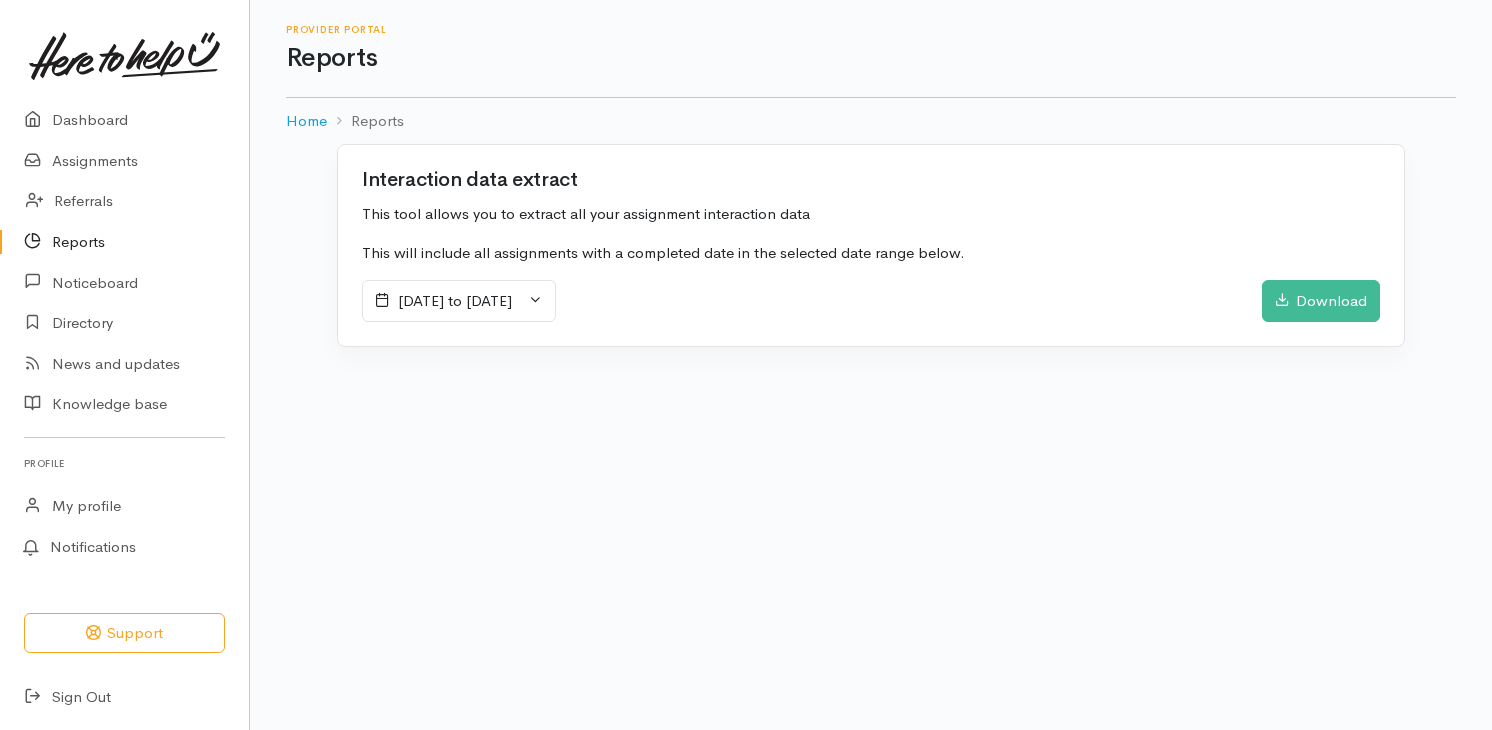 scroll, scrollTop: 0, scrollLeft: 0, axis: both 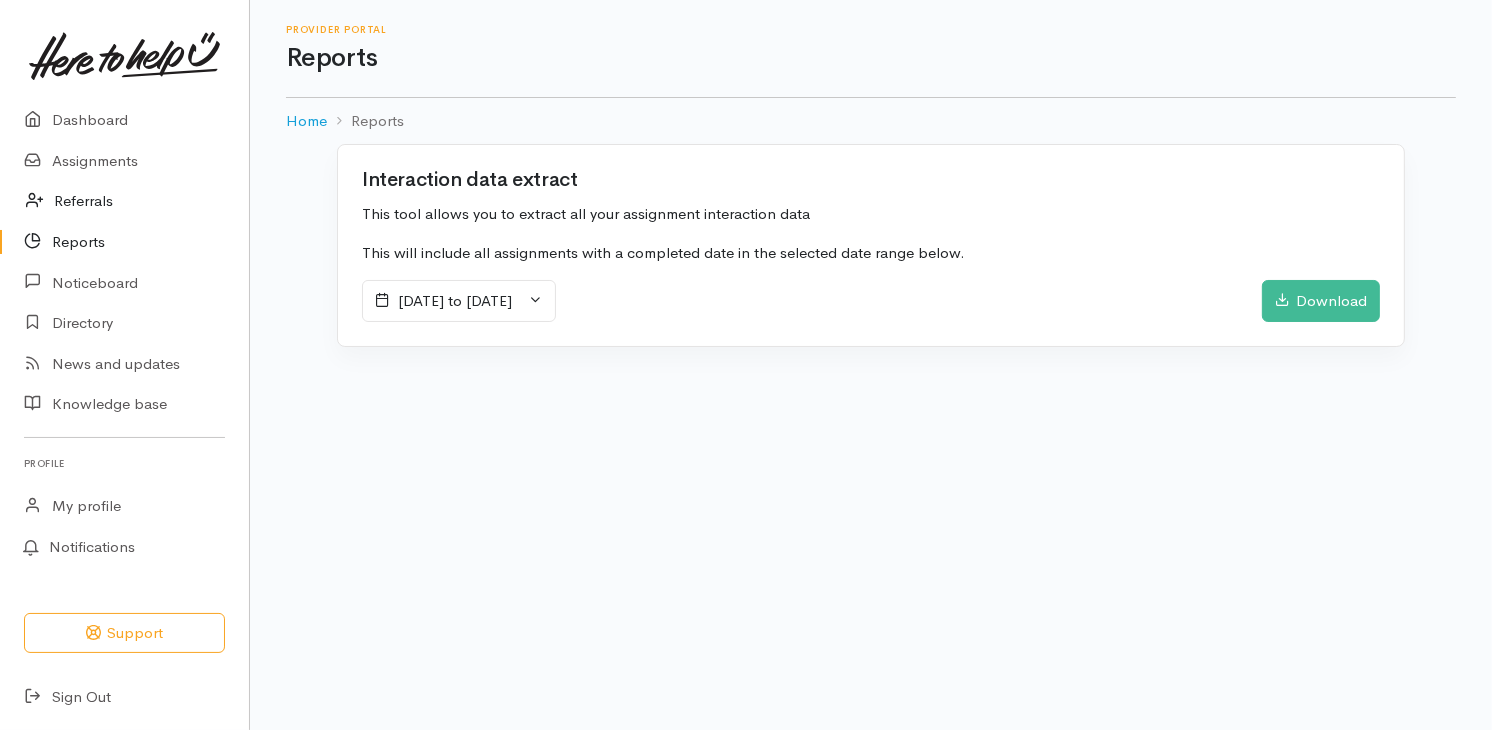 click on "Referrals" at bounding box center [124, 201] 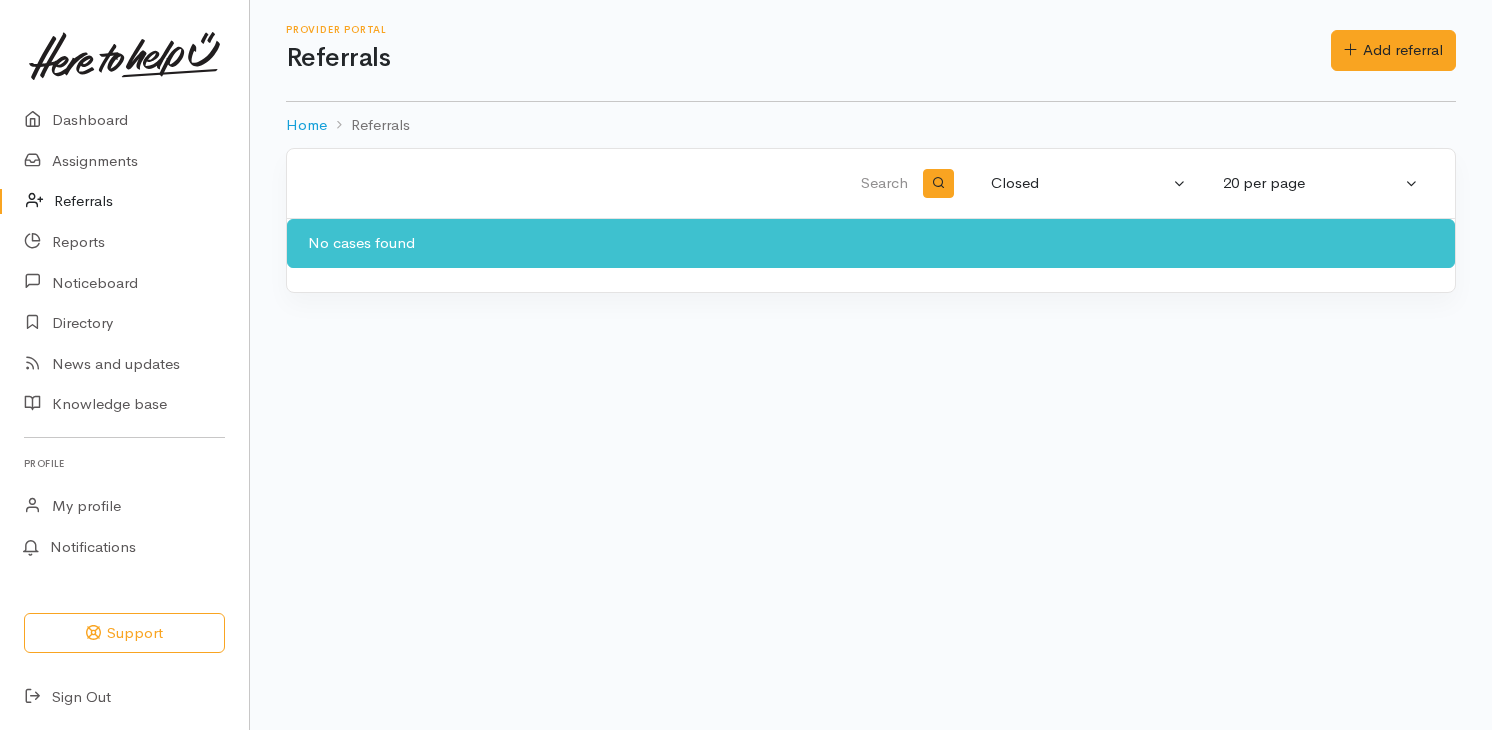 scroll, scrollTop: 0, scrollLeft: 0, axis: both 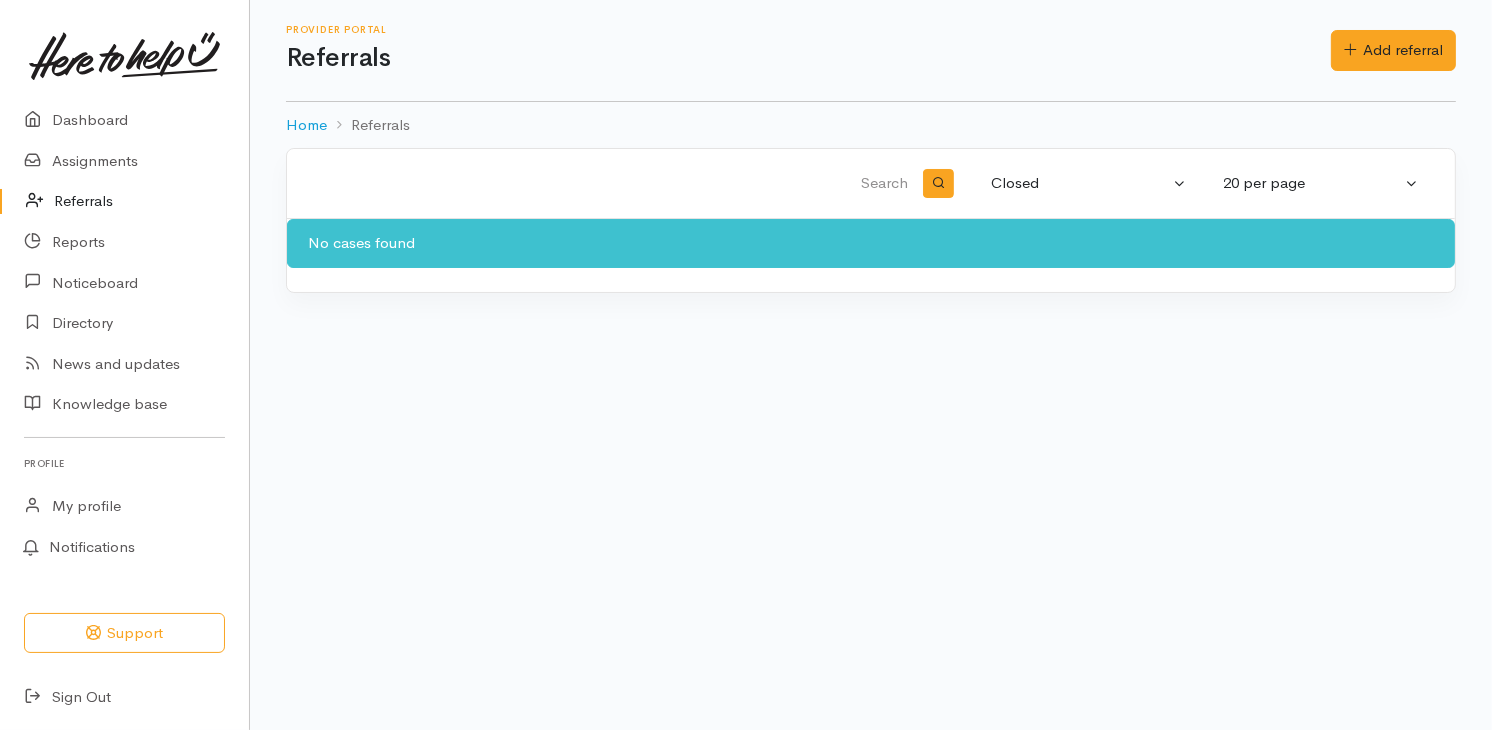 click on "Referrals" at bounding box center (368, 125) 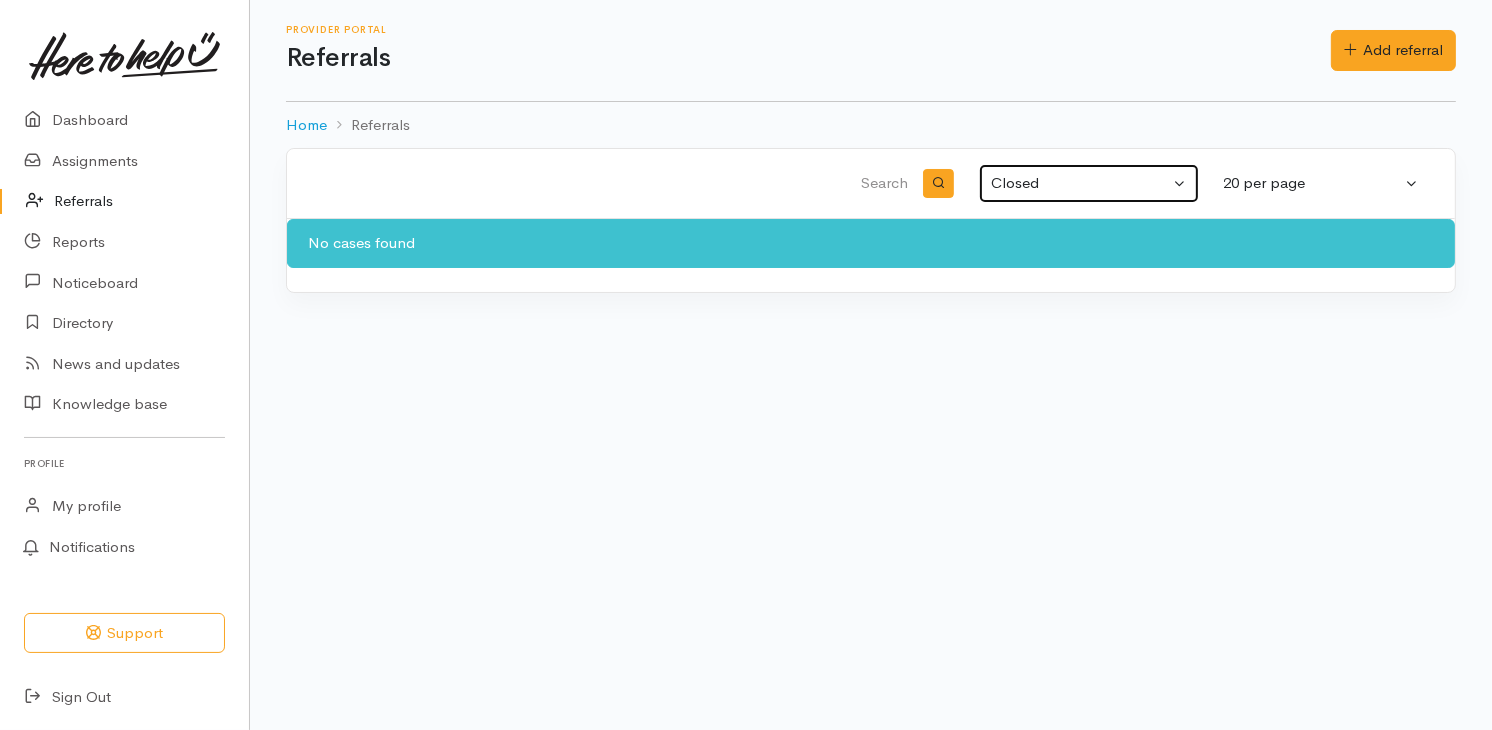 click on "Closed" at bounding box center [1089, 183] 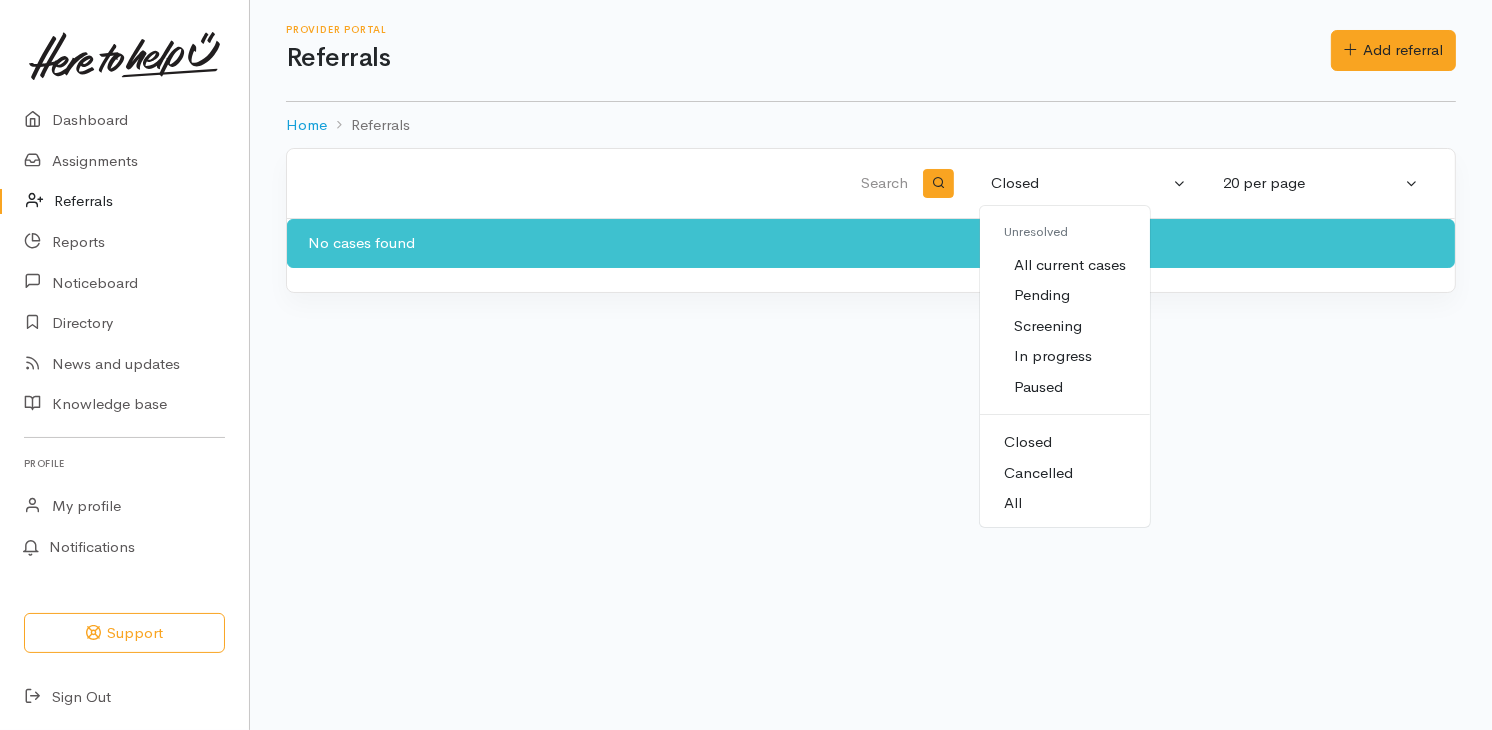 click on "All" at bounding box center (1013, 503) 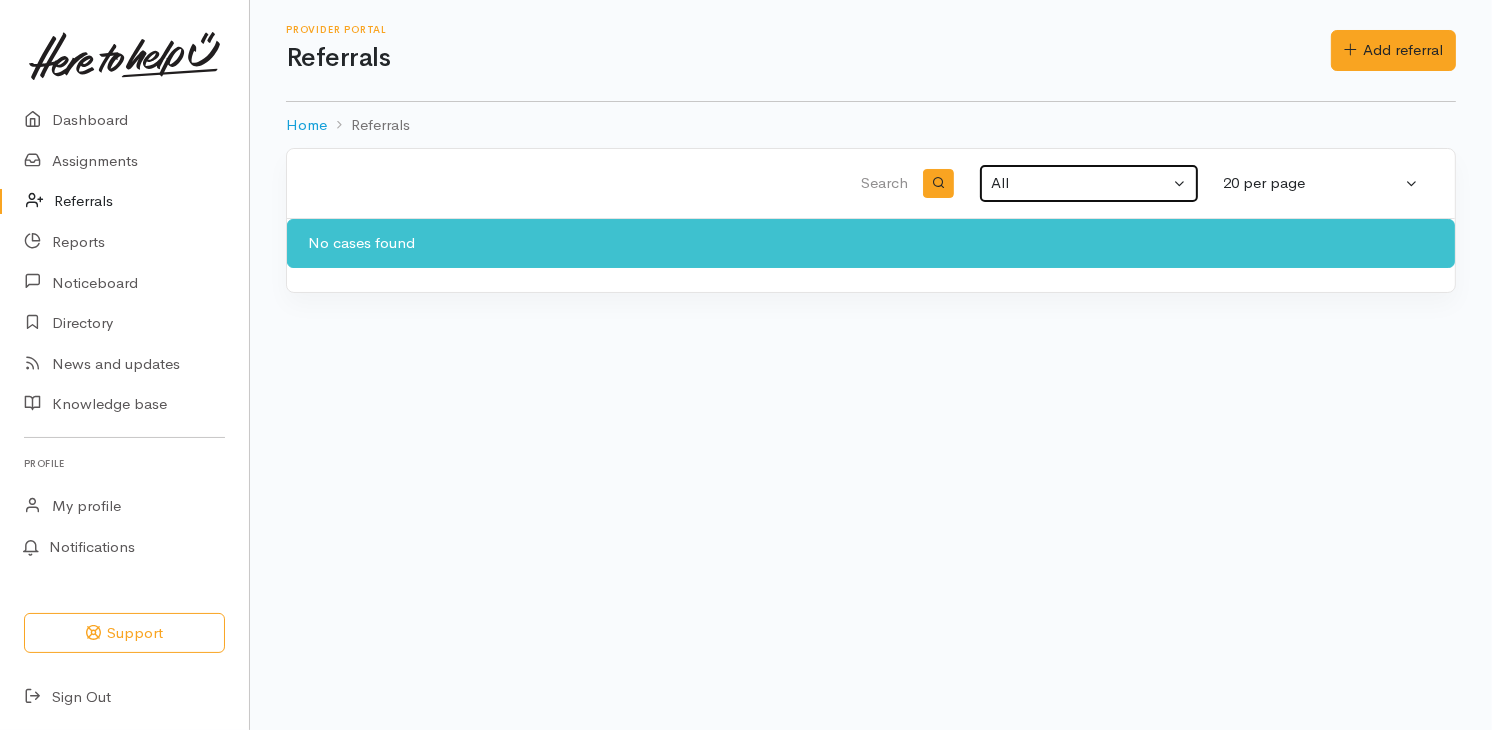 click on "All" at bounding box center (1089, 183) 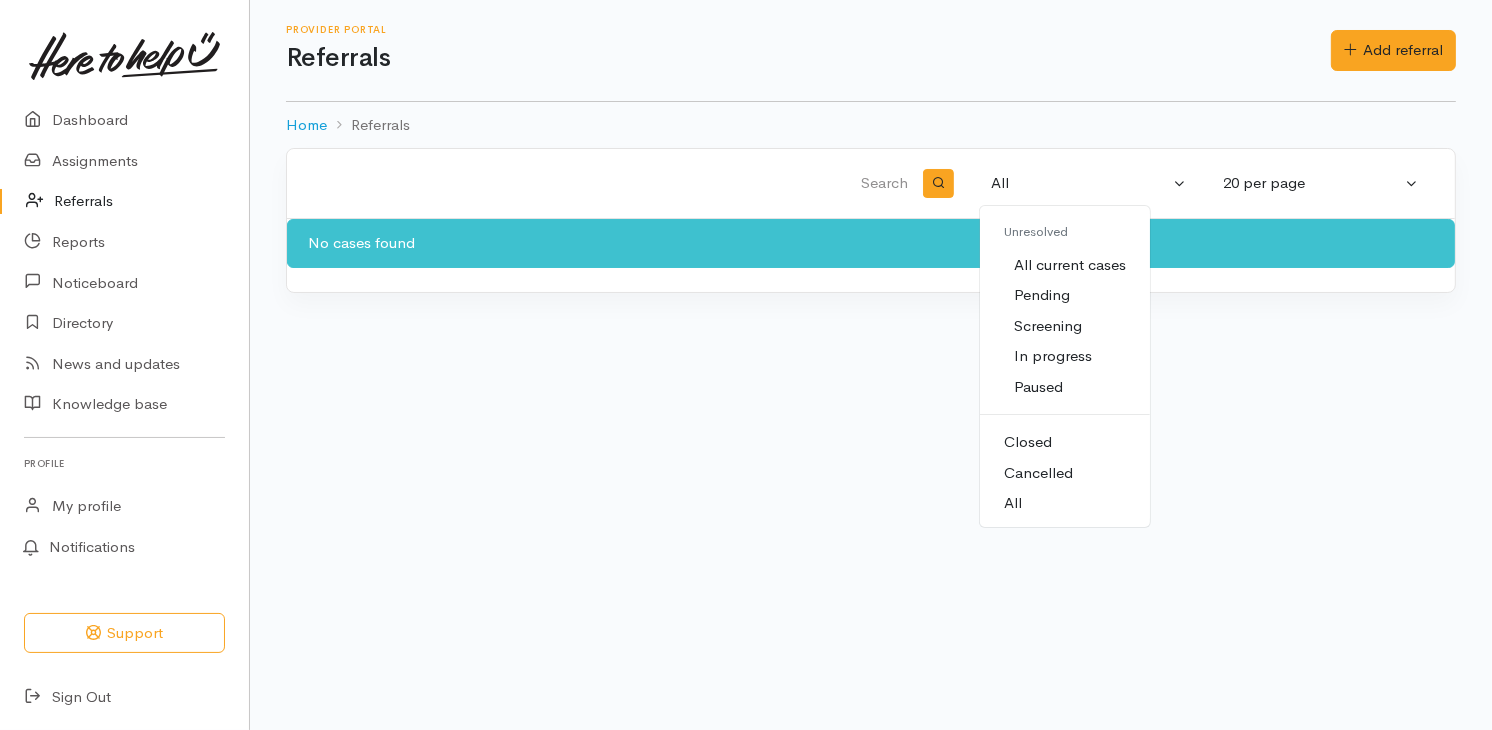 click on "Pending" at bounding box center (1042, 295) 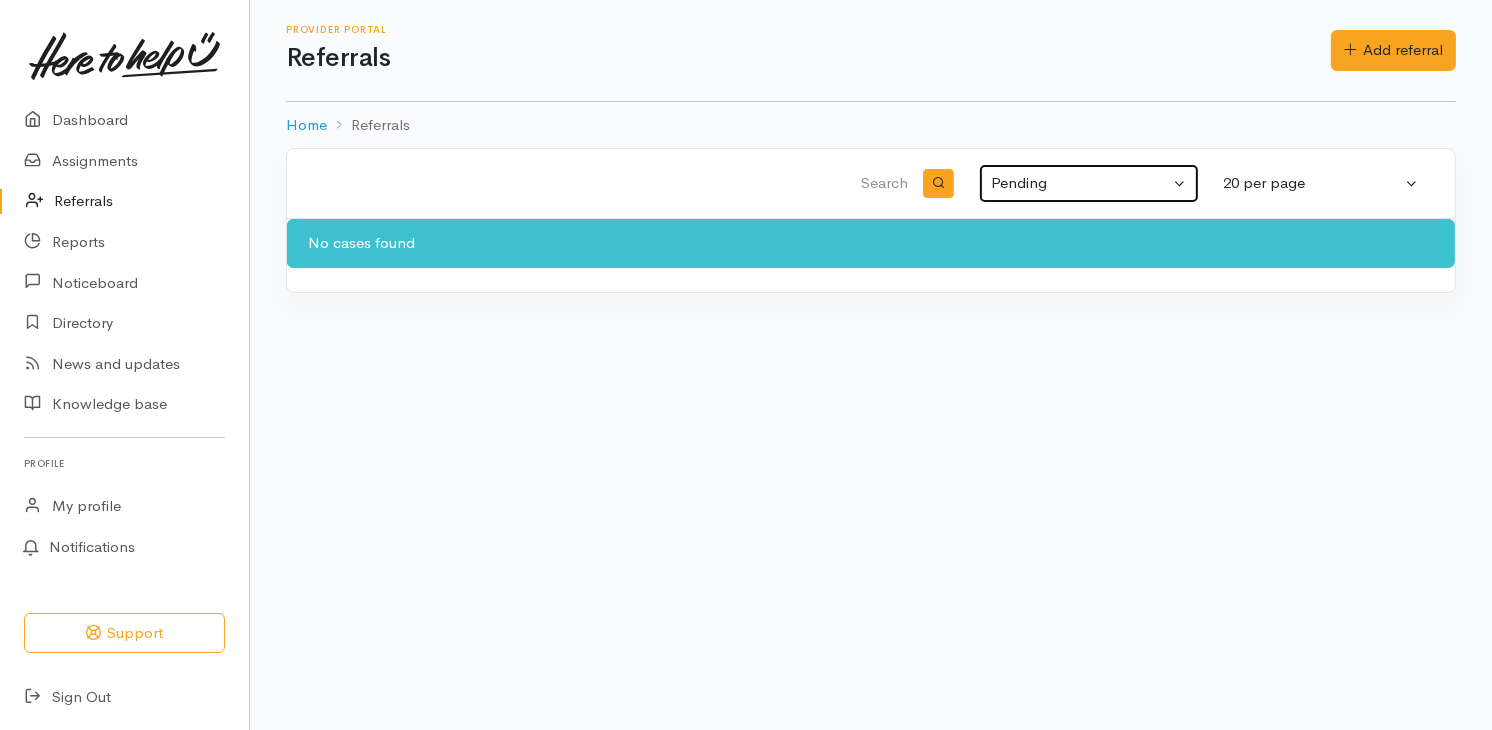 click on "Pending" at bounding box center (1089, 183) 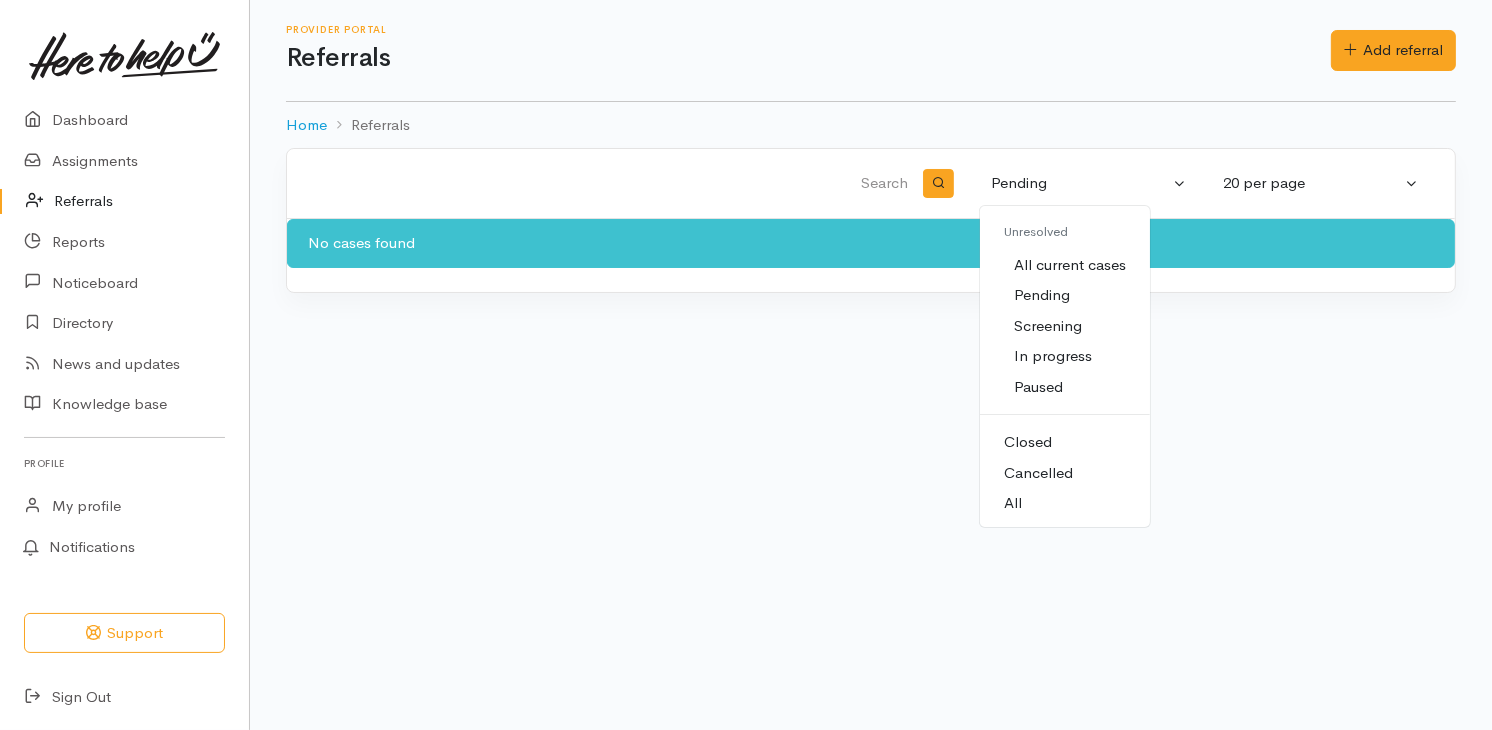 click on "Screening" at bounding box center [1048, 326] 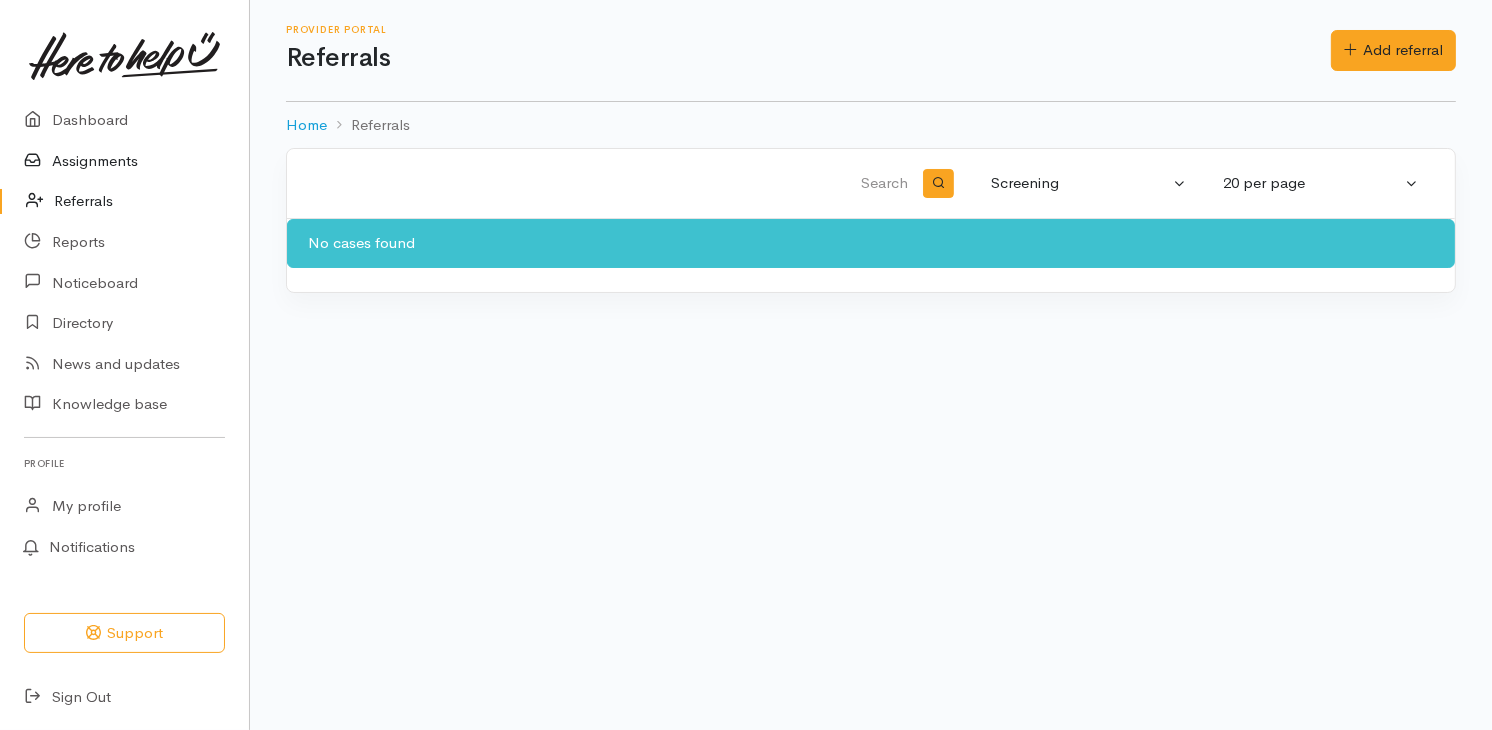click at bounding box center [38, 161] 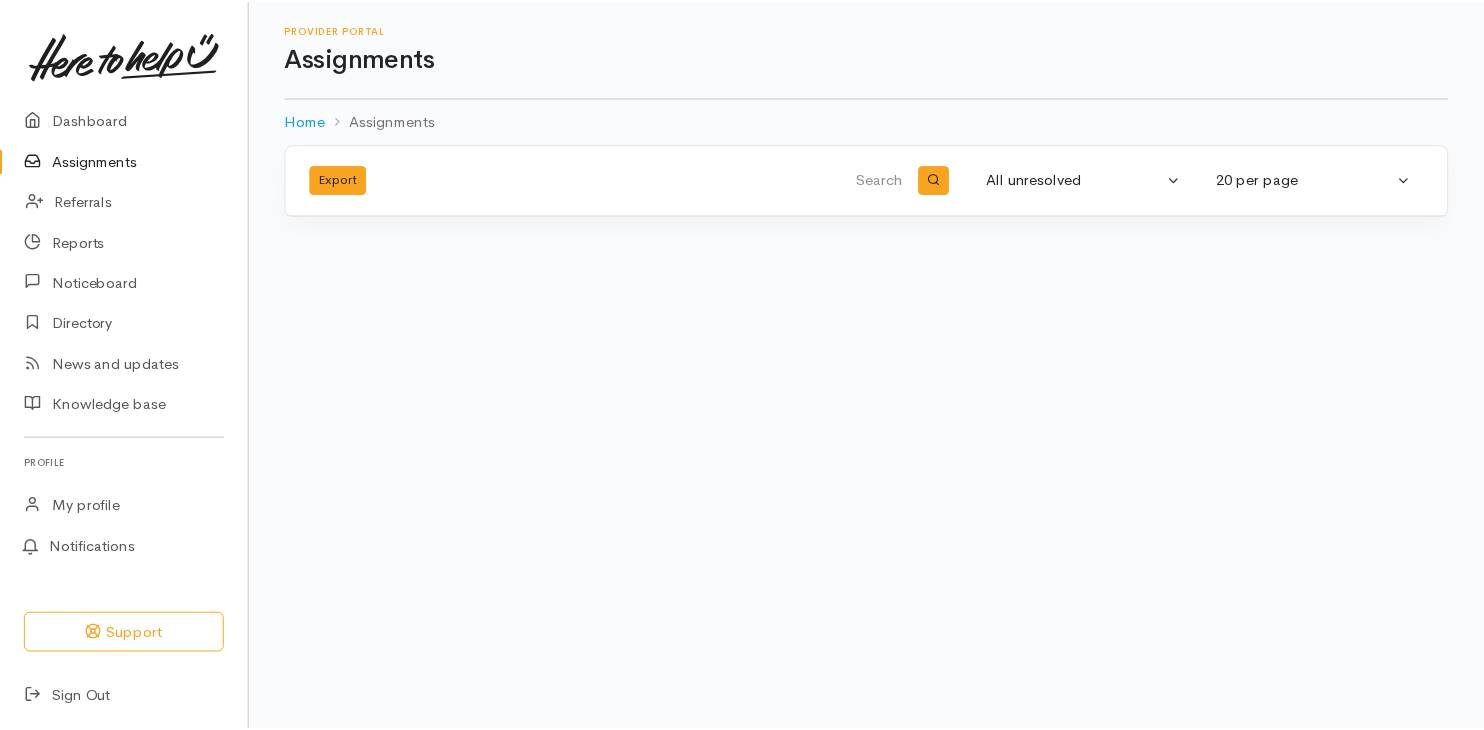 scroll, scrollTop: 0, scrollLeft: 0, axis: both 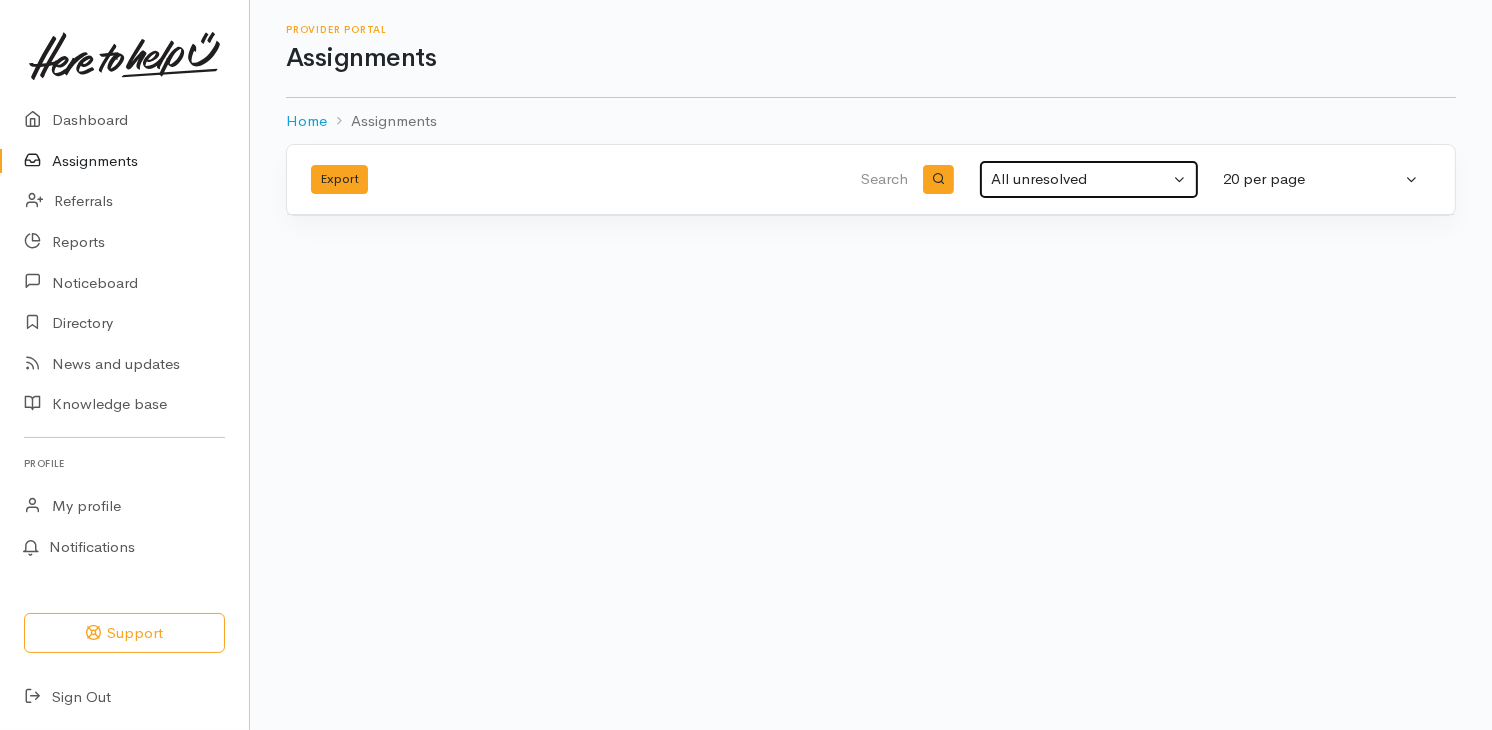 click on "All unresolved" at bounding box center (1080, 179) 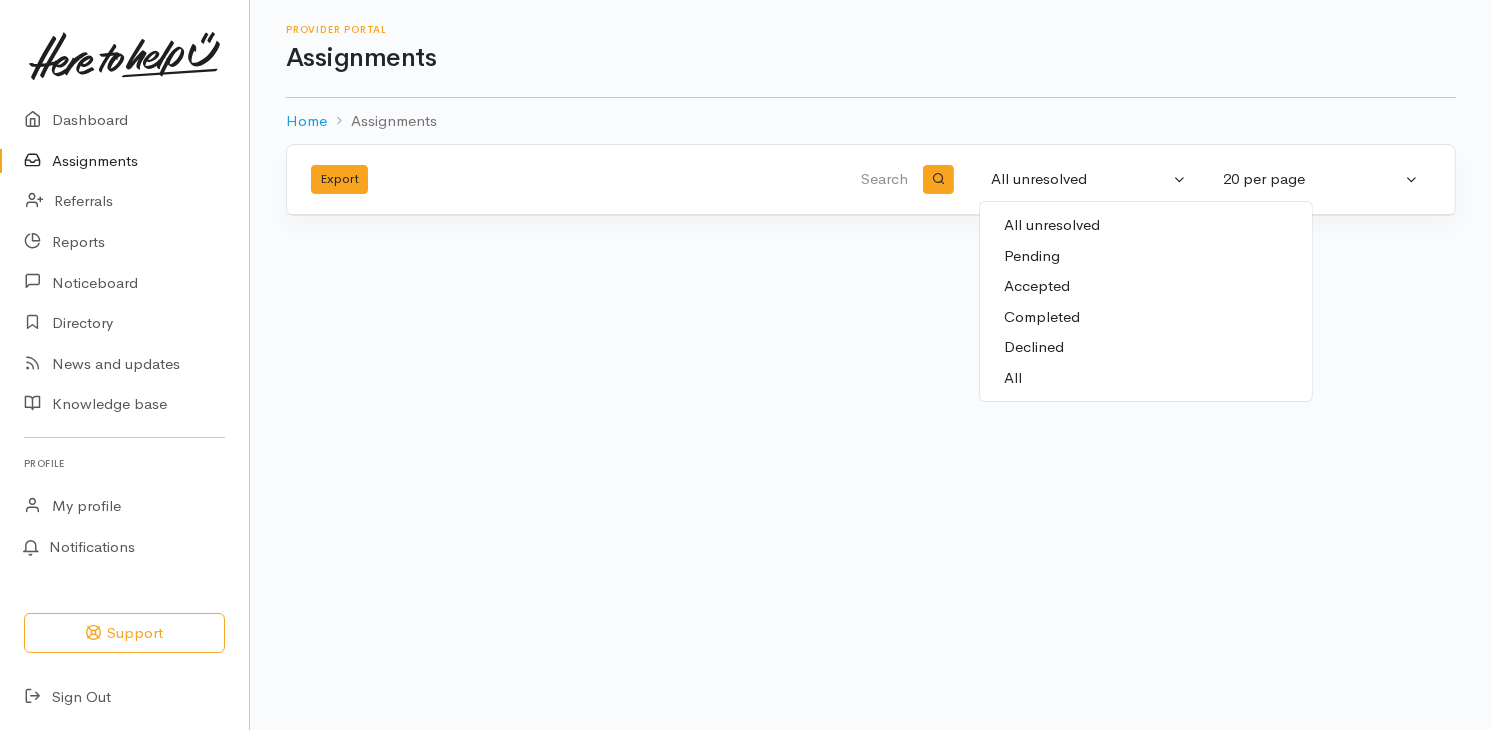 click on "All" at bounding box center [1013, 378] 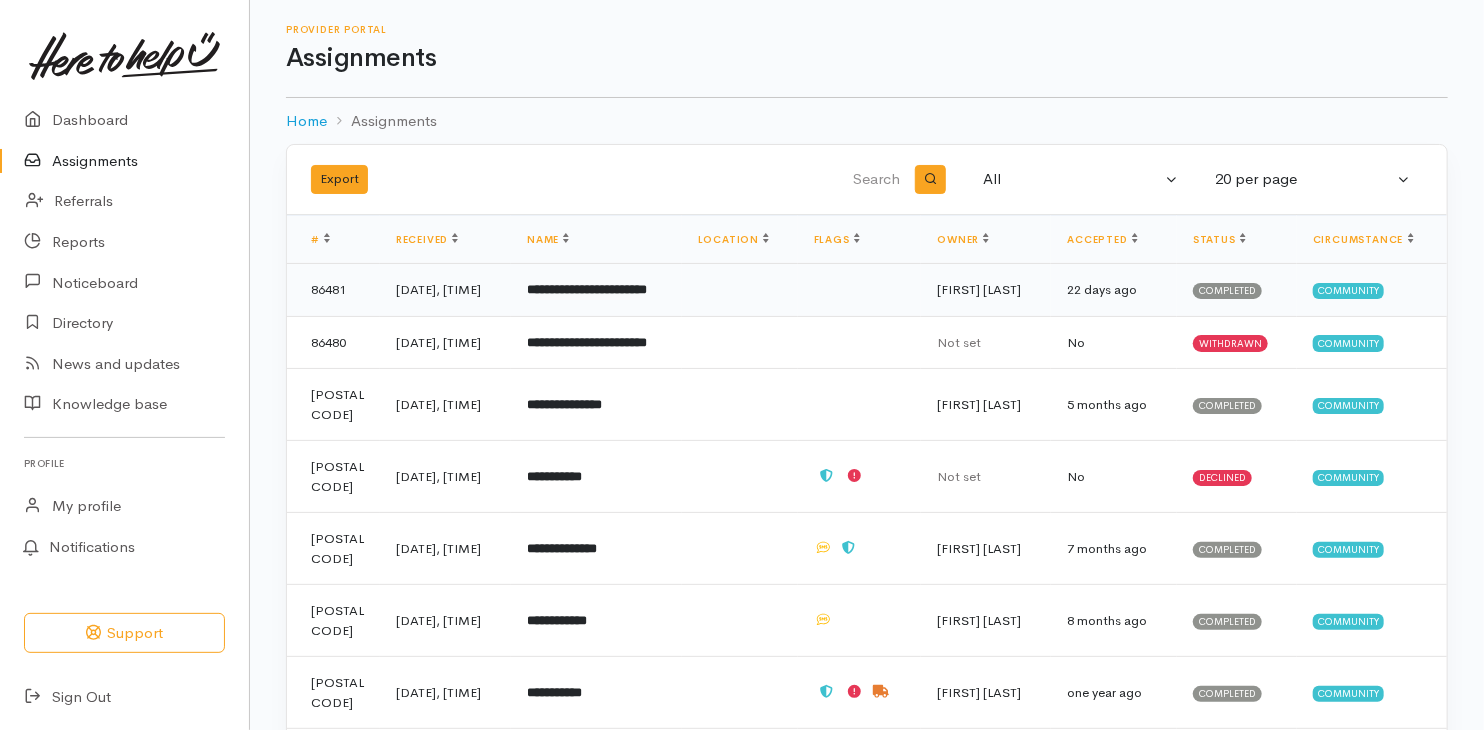 click on "11 Jul 2025, 4:01PM" at bounding box center [445, 290] 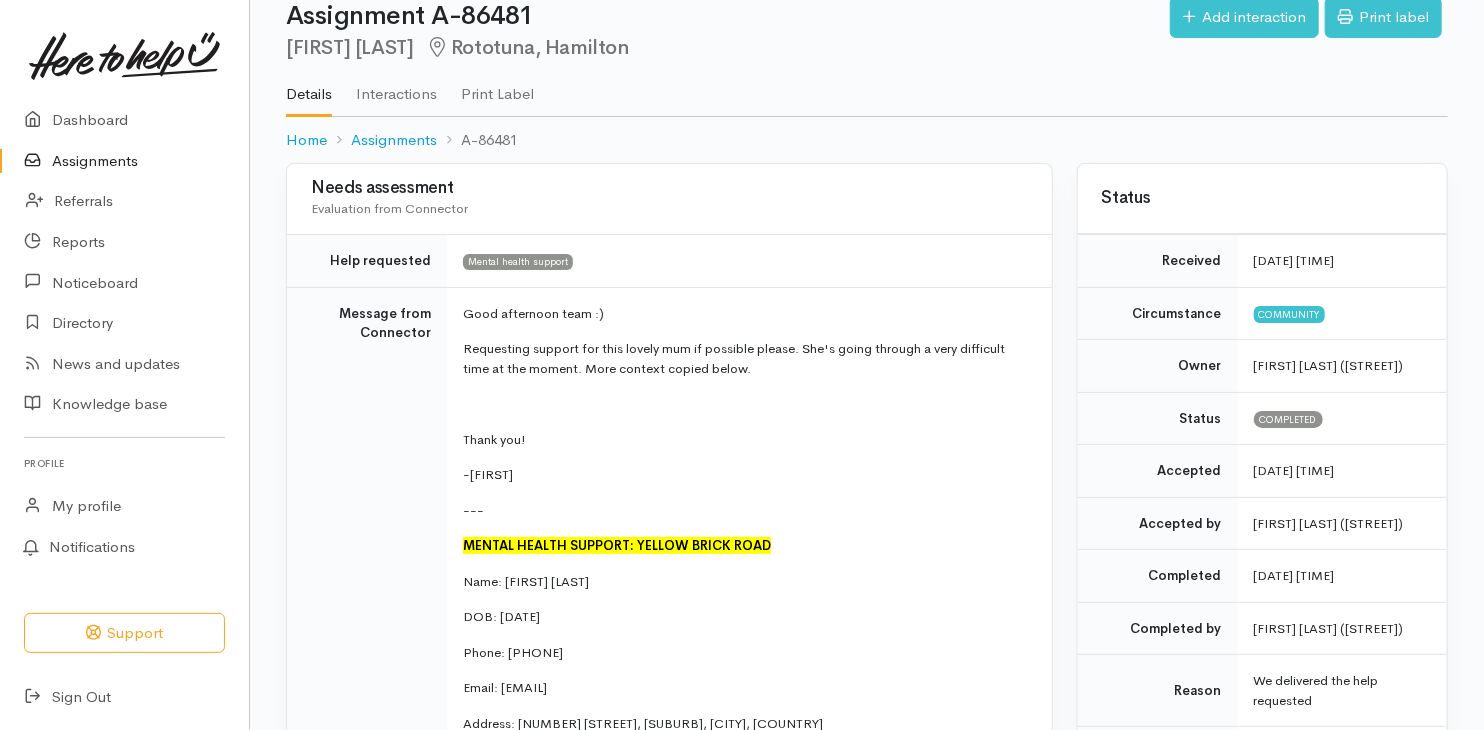 scroll, scrollTop: 0, scrollLeft: 0, axis: both 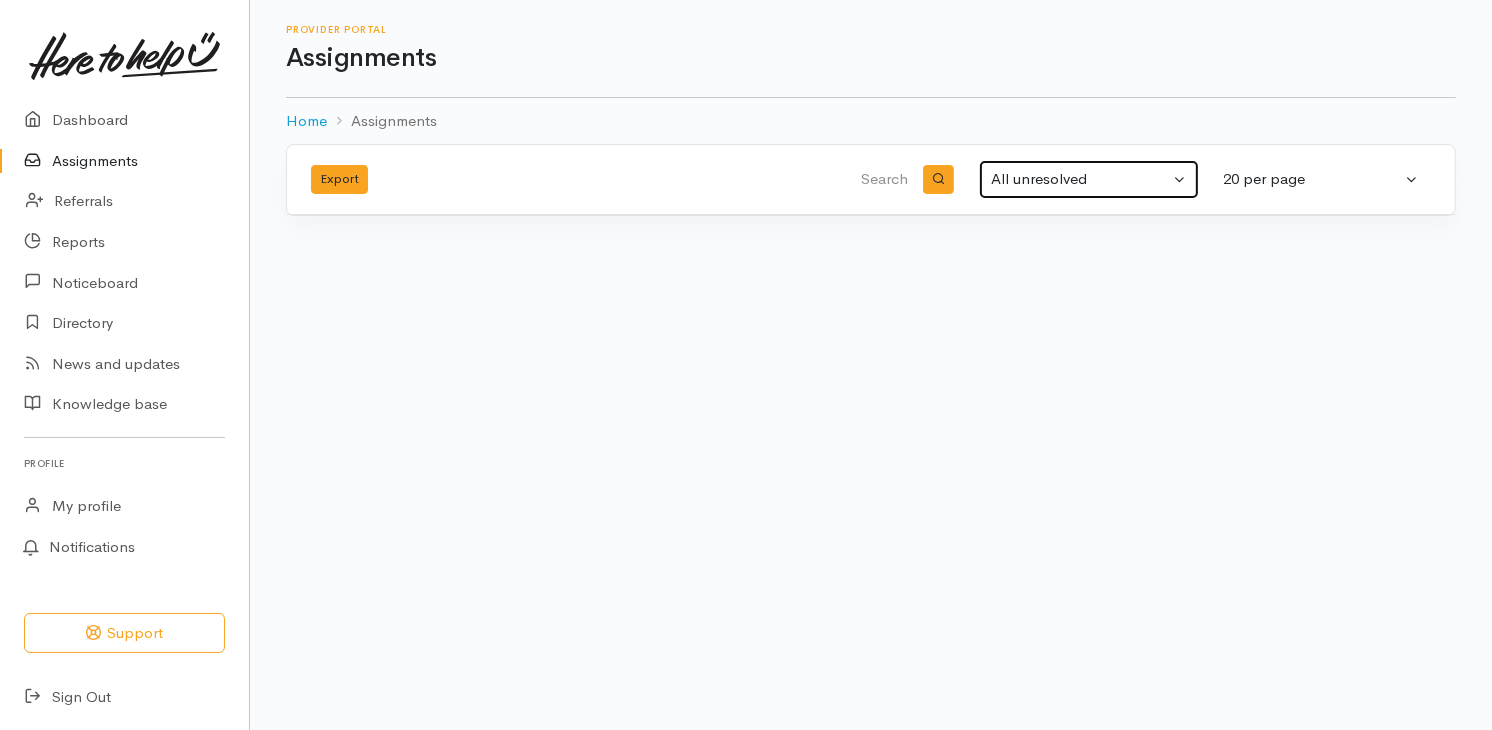click on "All unresolved" at bounding box center (1080, 179) 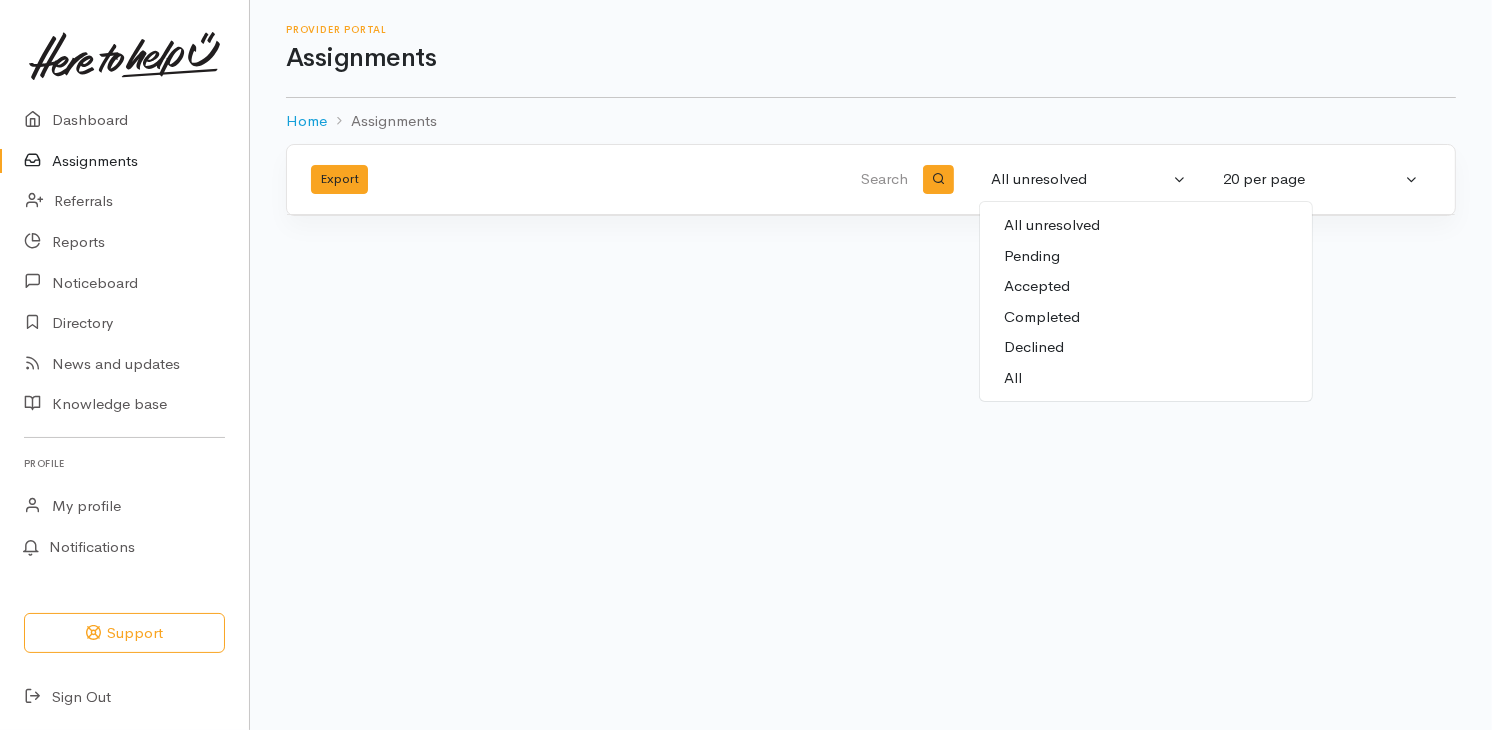click on "All" at bounding box center [1013, 378] 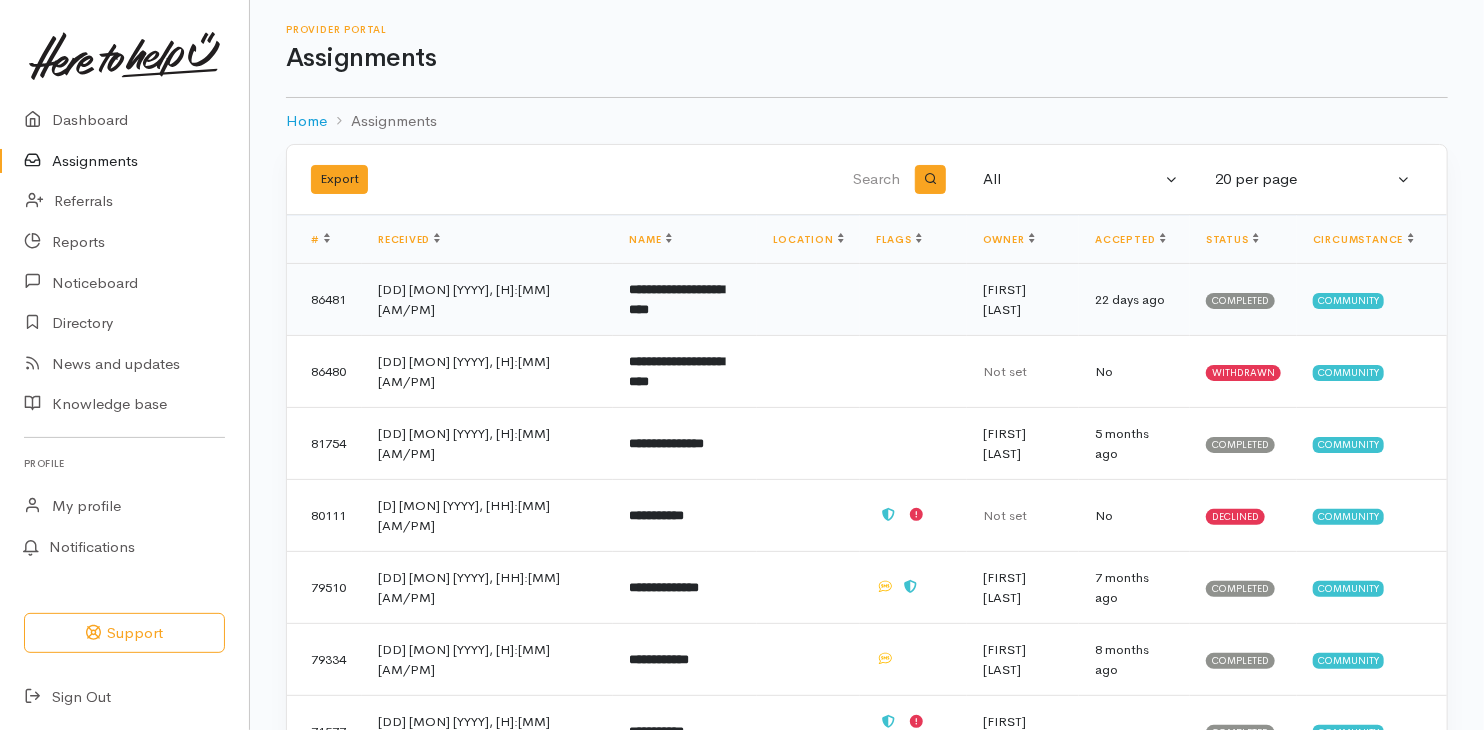 click on "Completed" at bounding box center (1240, 301) 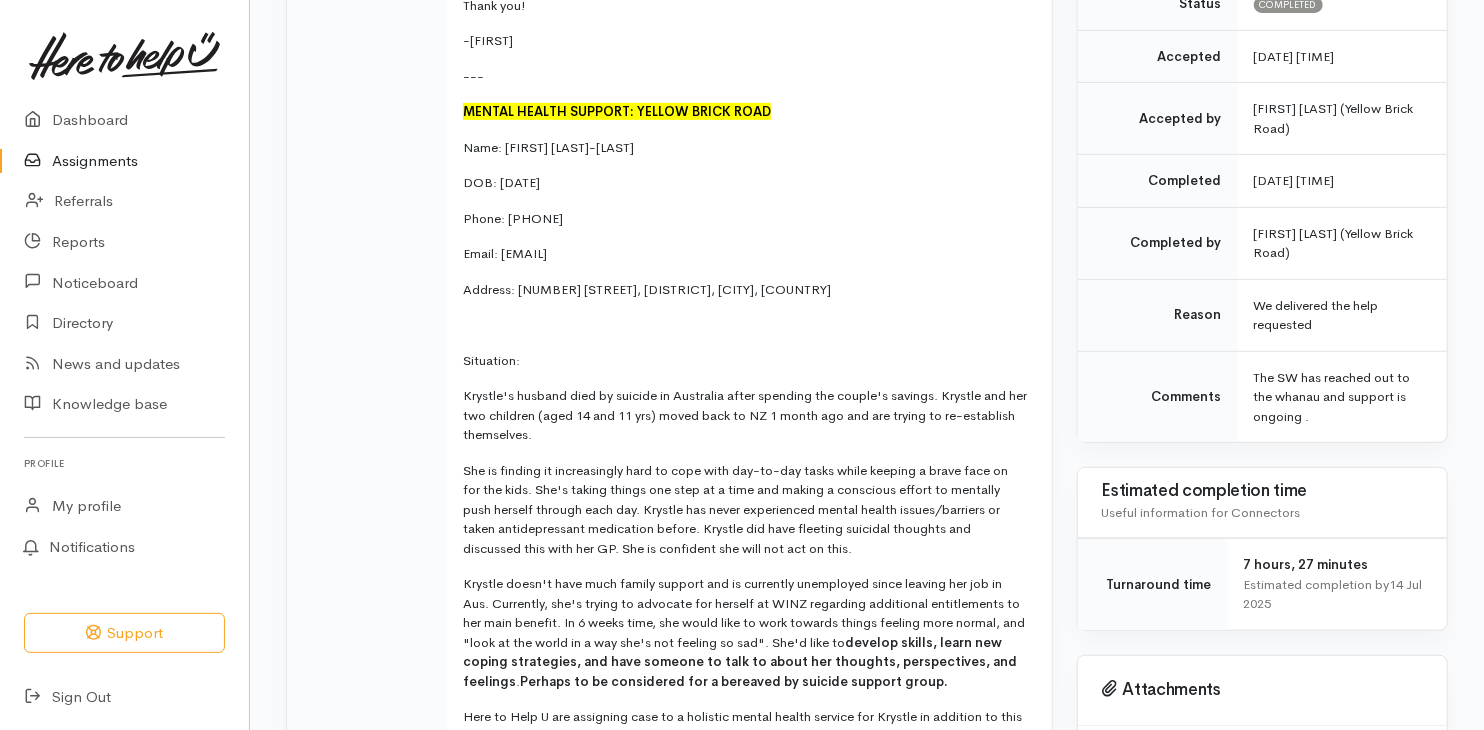 scroll, scrollTop: 0, scrollLeft: 0, axis: both 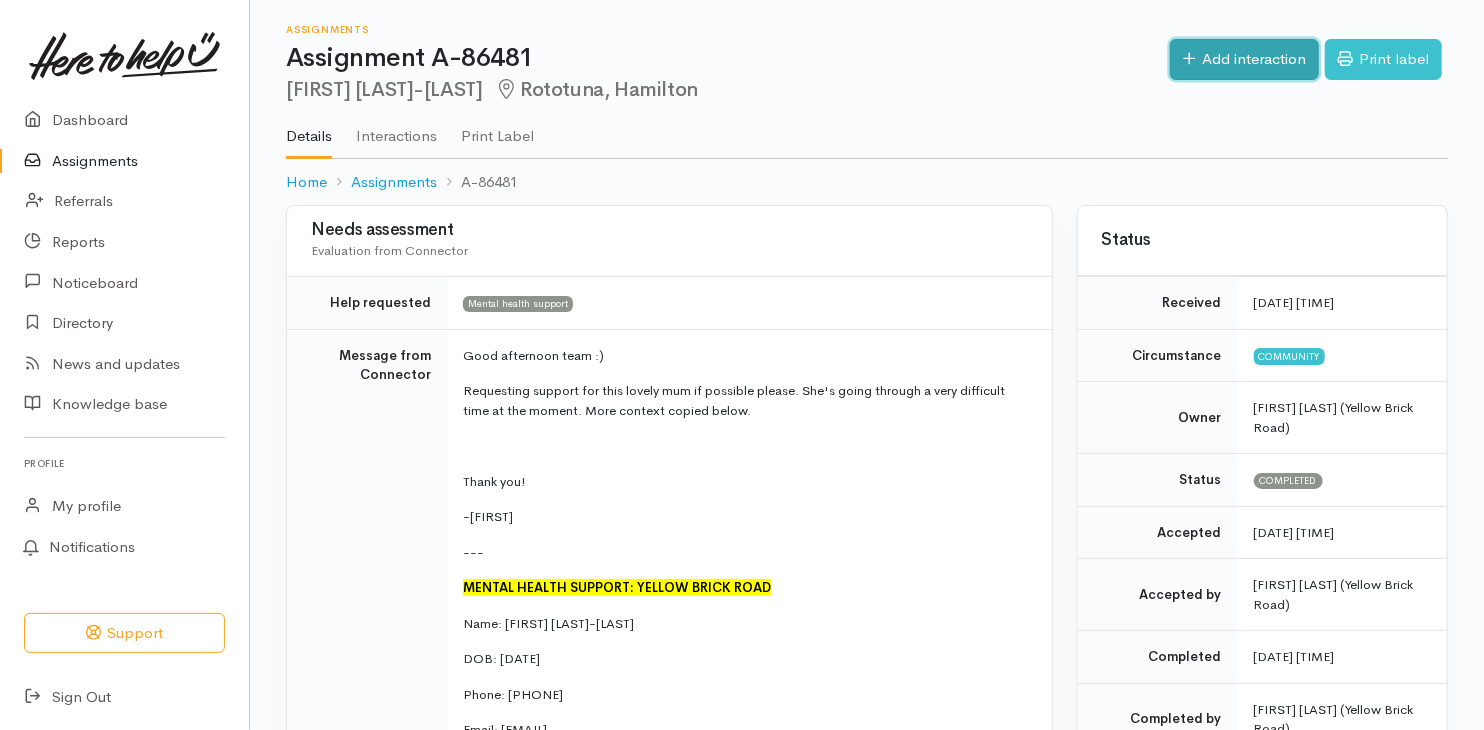 click on "Add interaction" at bounding box center [1244, 59] 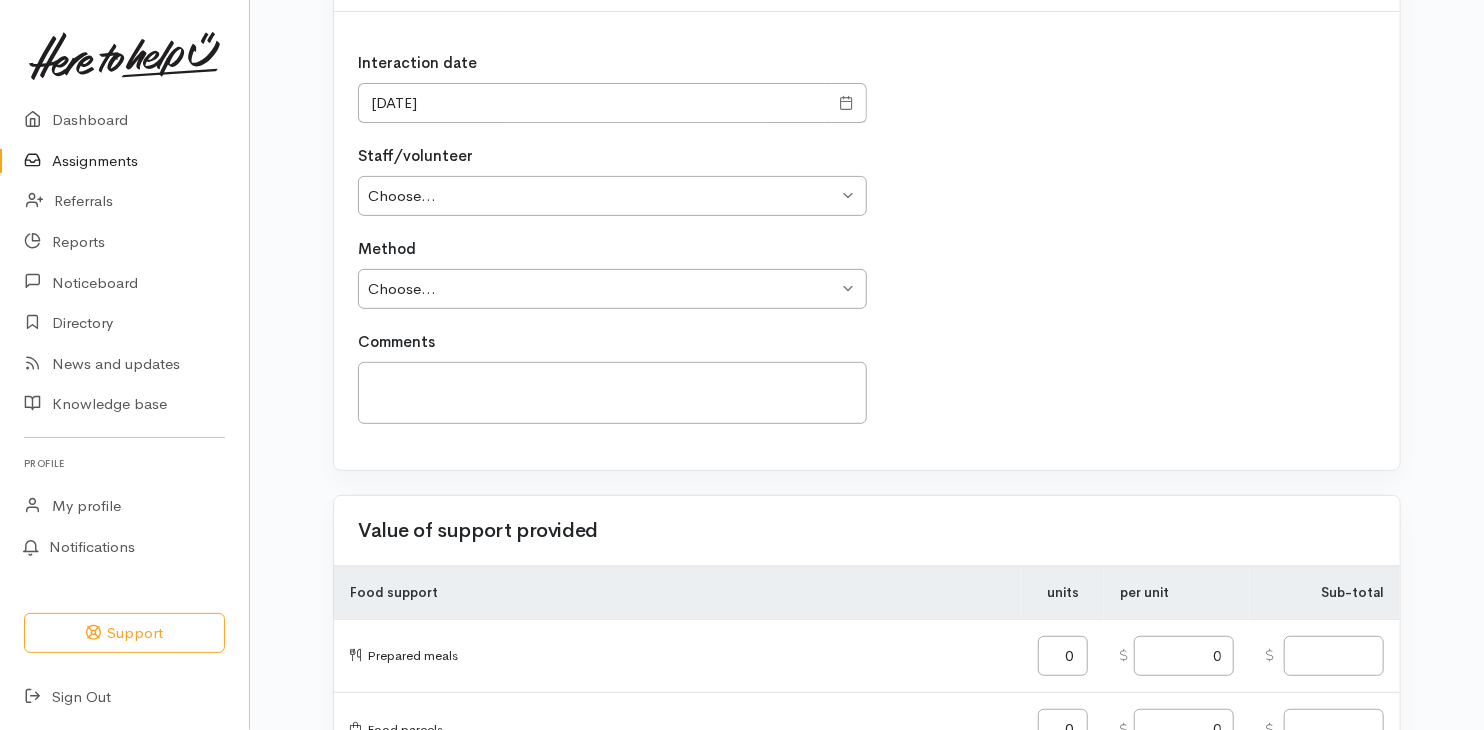 scroll, scrollTop: 0, scrollLeft: 0, axis: both 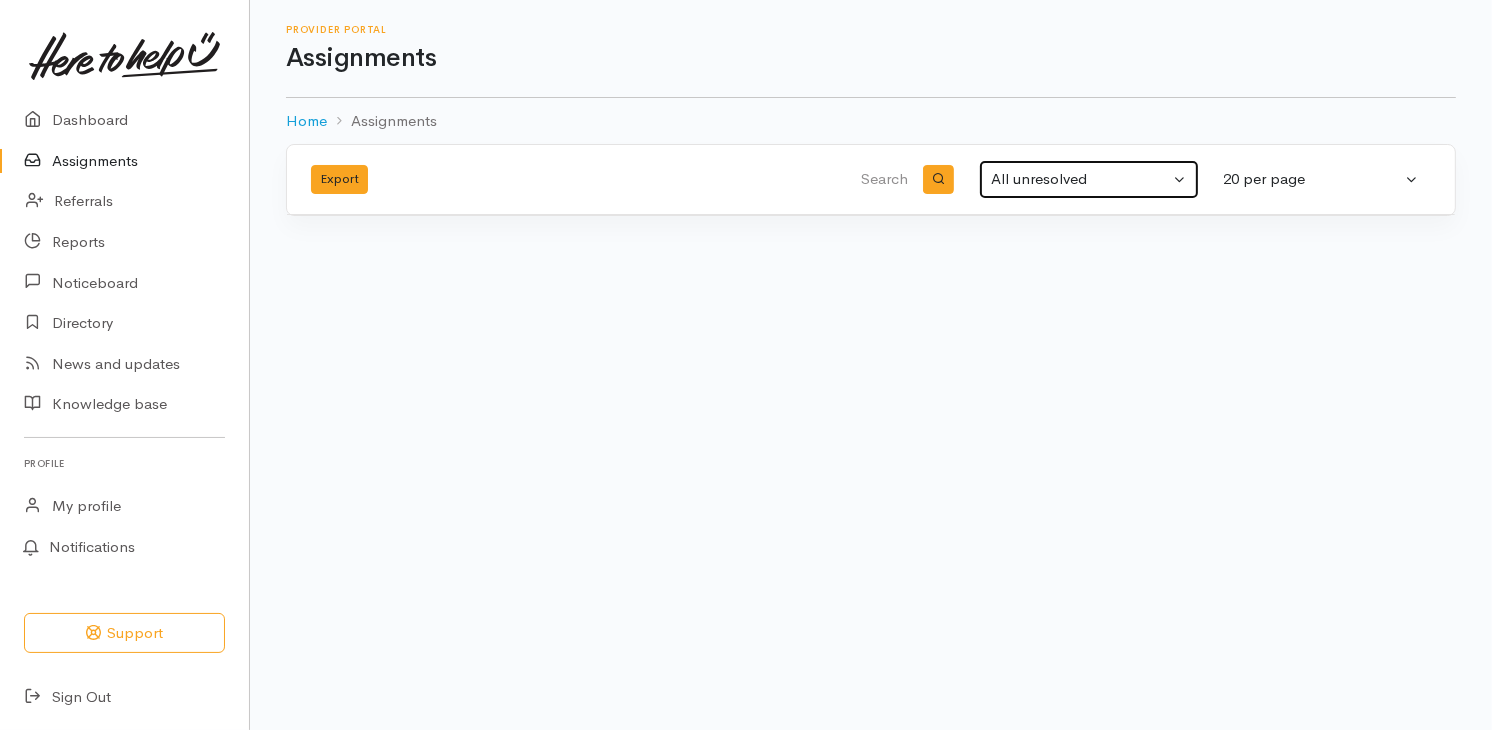 click on "All unresolved" at bounding box center [1080, 179] 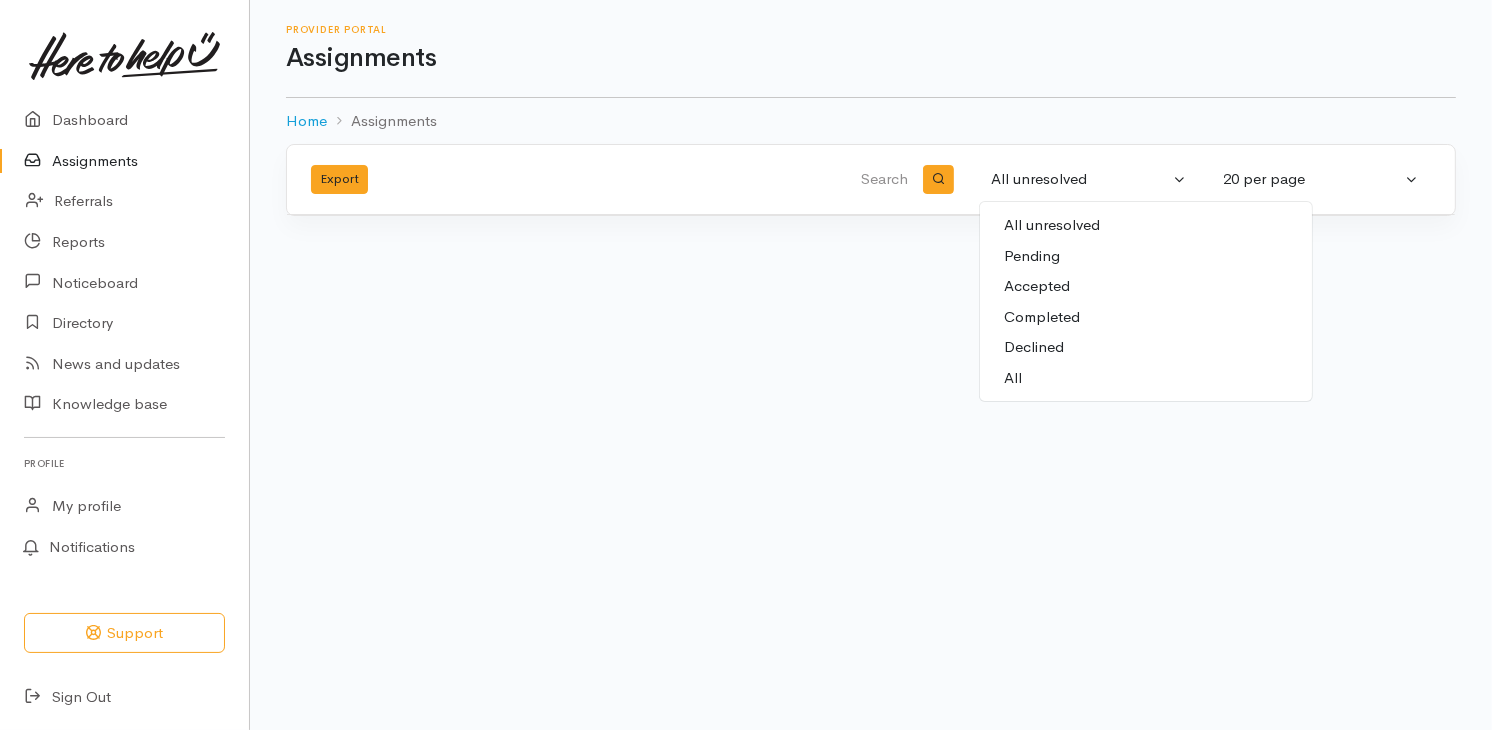 click on "All" at bounding box center [1013, 378] 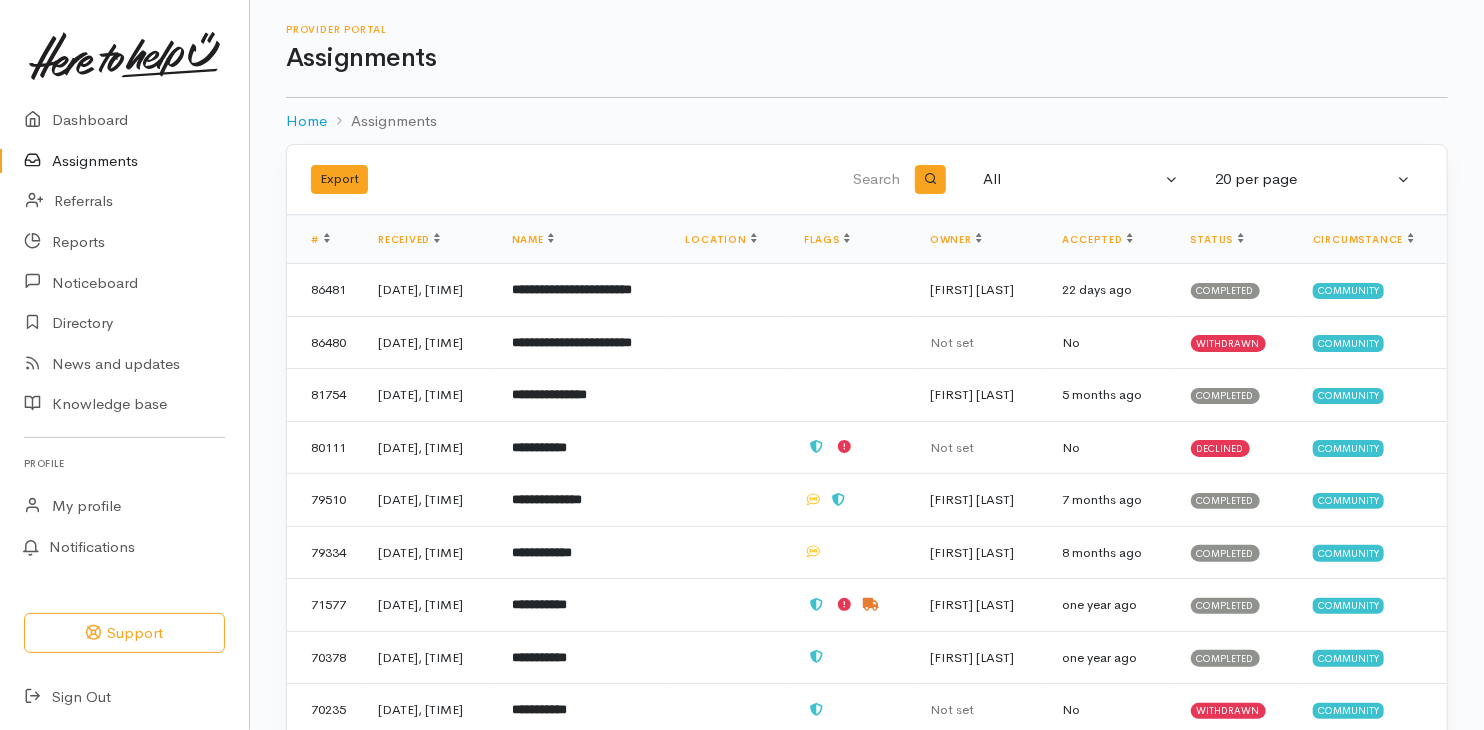 click on "Home
Assignments" at bounding box center (867, 121) 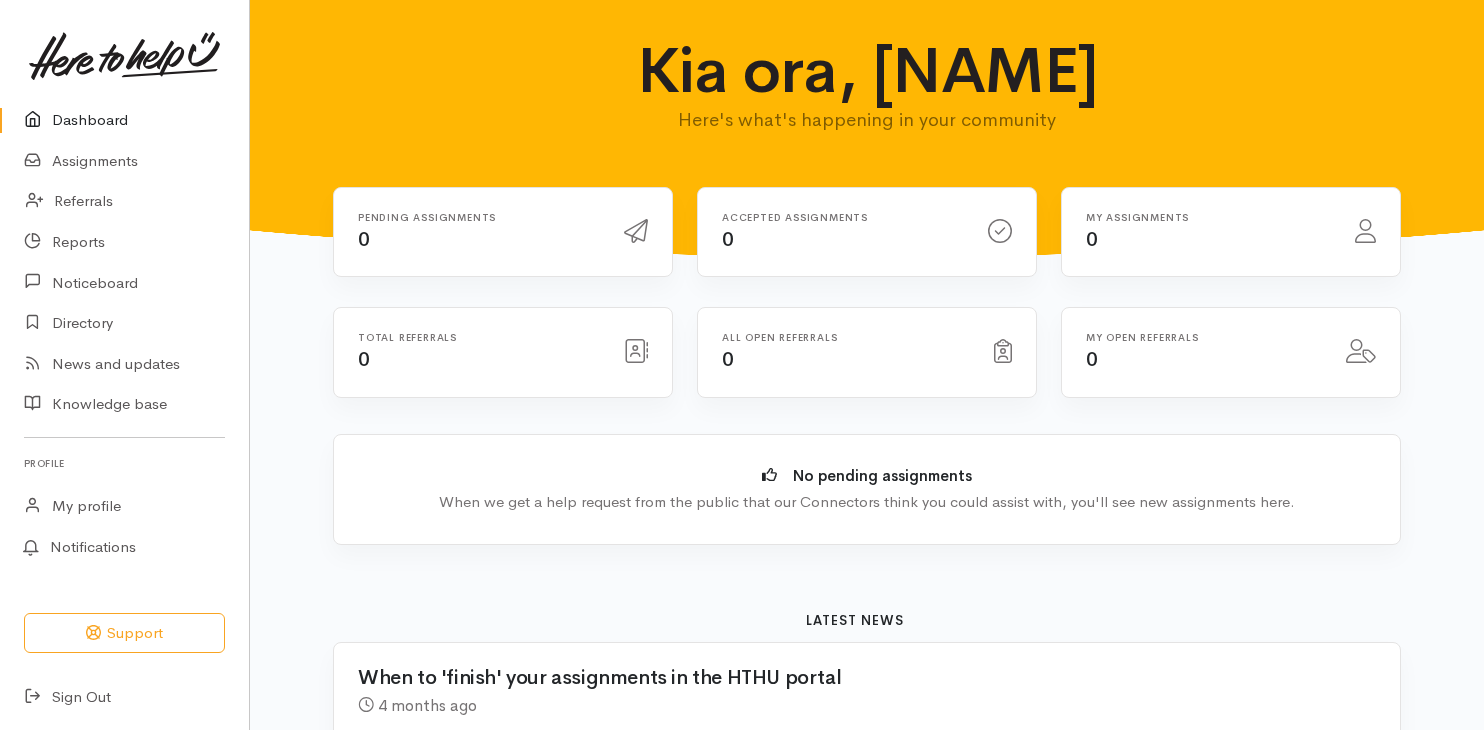 scroll, scrollTop: 0, scrollLeft: 0, axis: both 